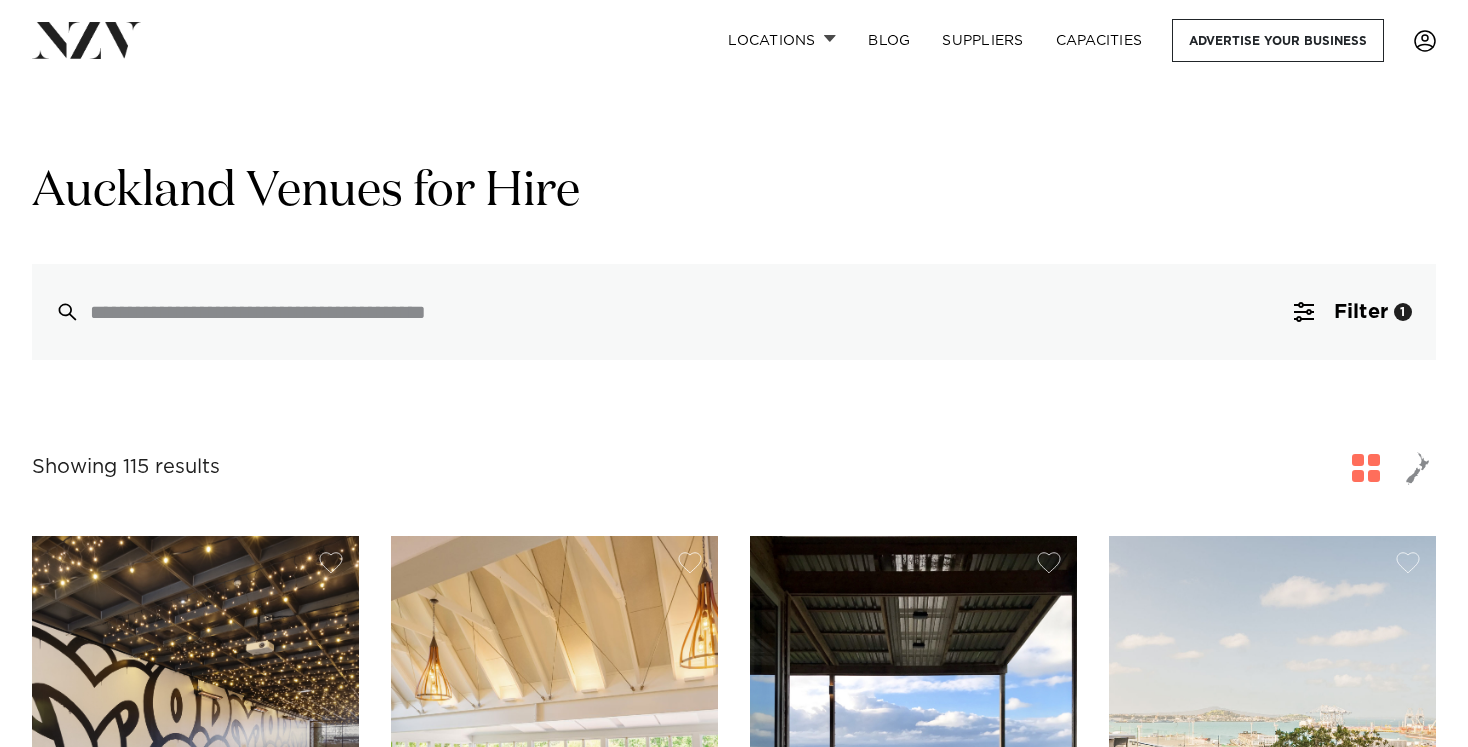 scroll, scrollTop: 0, scrollLeft: 0, axis: both 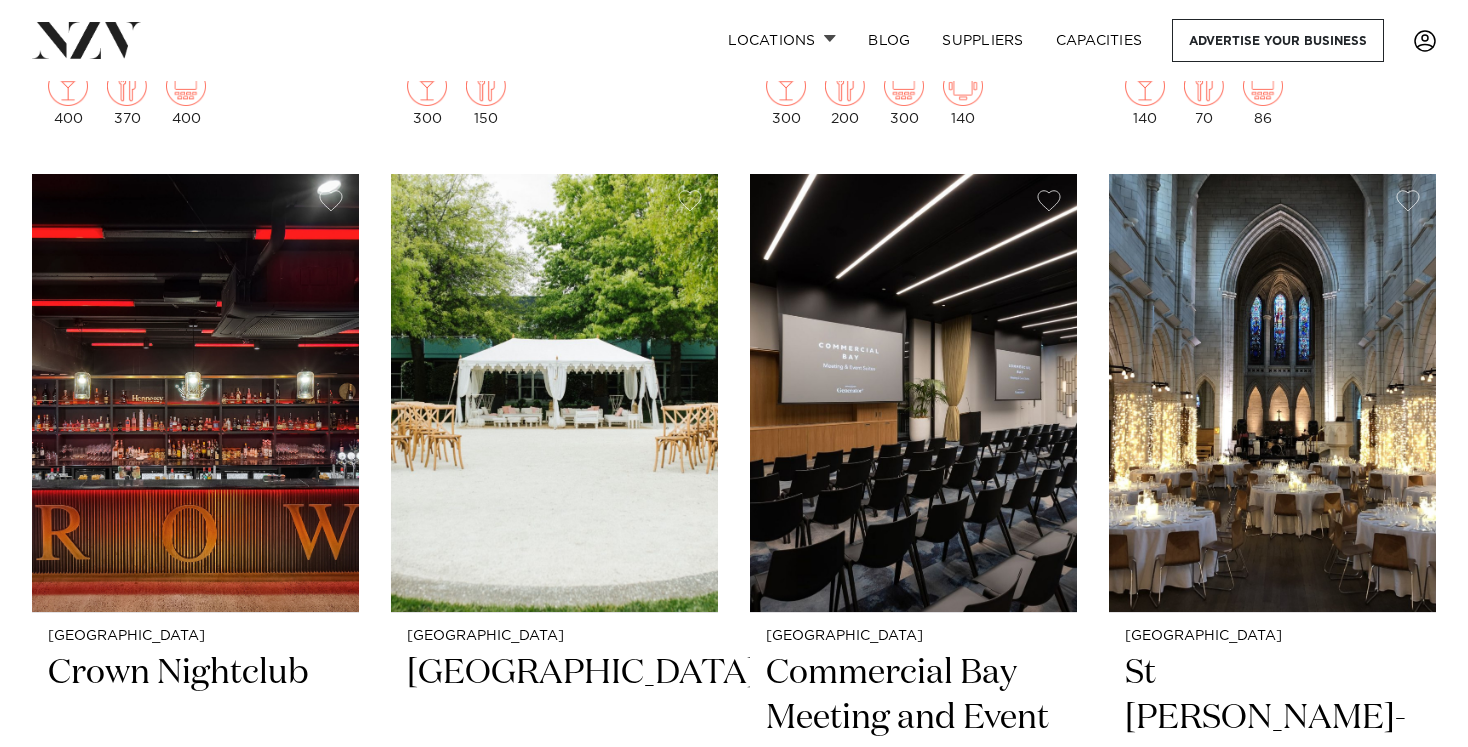 click on "Auckland
Movenpick Hotel Auckland
Steeped in Swiss heritage and elevated by panoramic views, Mövenpick Hotel Auckland is a sophisticated venue for corporate and private events.
200
150
200
110
Auckland
Abel Estate" at bounding box center (734, 3232) 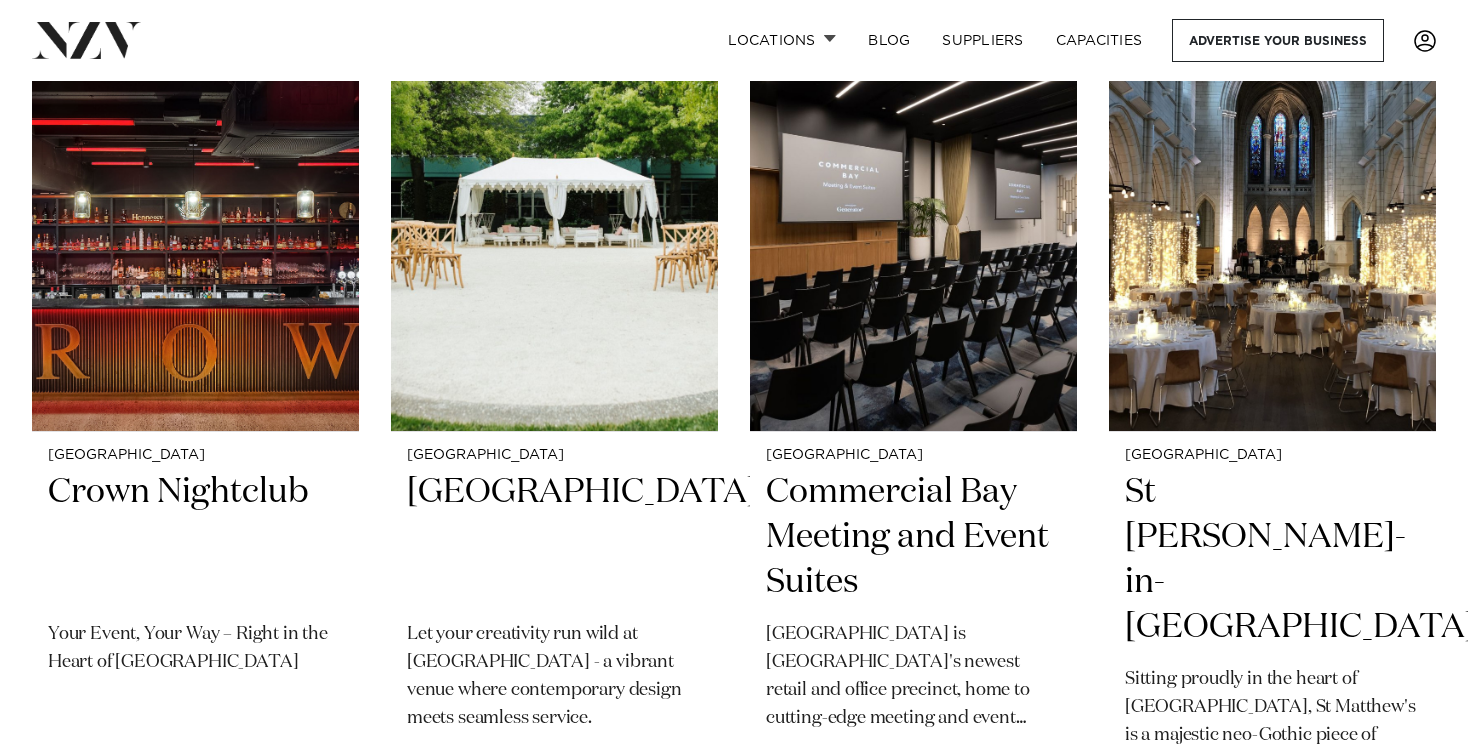 scroll, scrollTop: 3185, scrollLeft: 0, axis: vertical 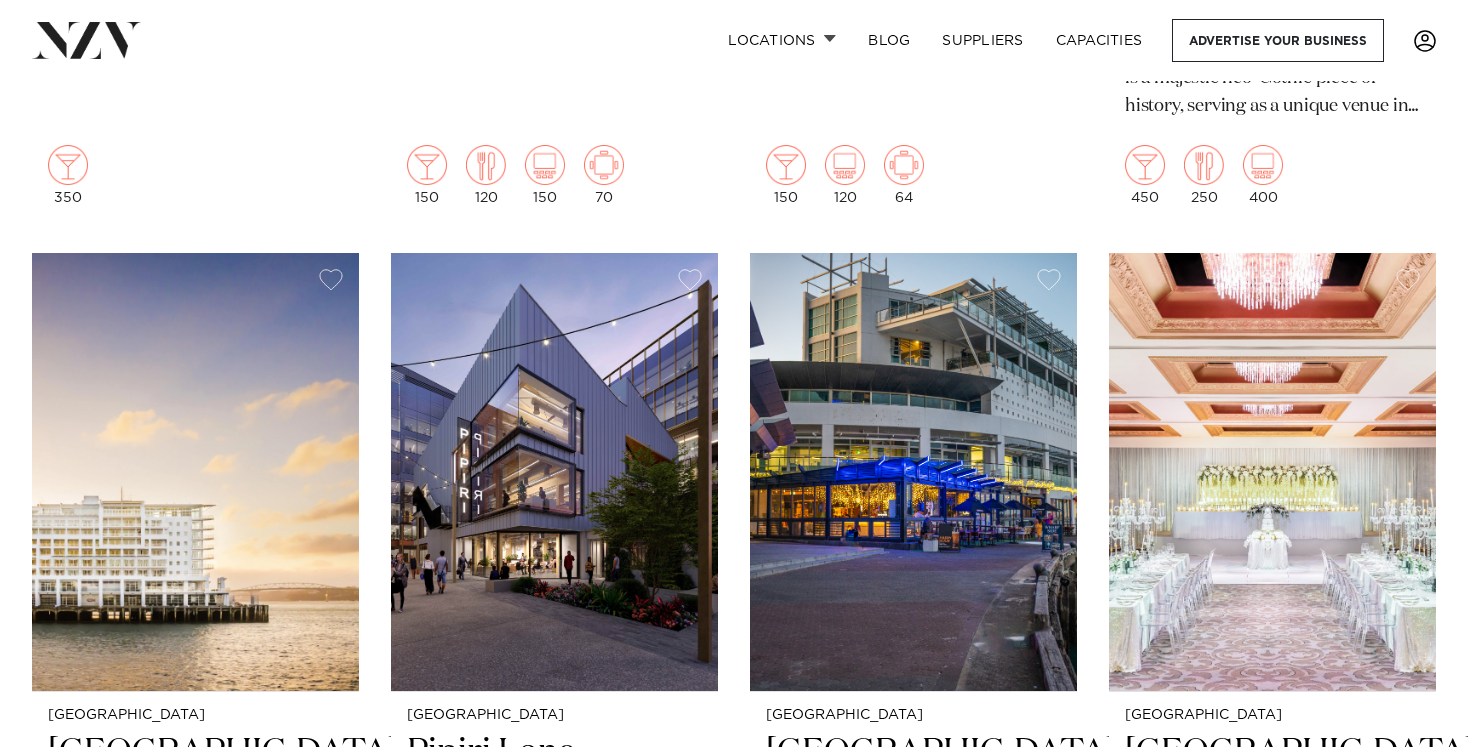 click on "Auckland
Movenpick Hotel Auckland
Steeped in Swiss heritage and elevated by panoramic views, Mövenpick Hotel Auckland is a sophisticated venue for corporate and private events.
200
150
200
110
Auckland
Abel Estate" at bounding box center [734, 2394] 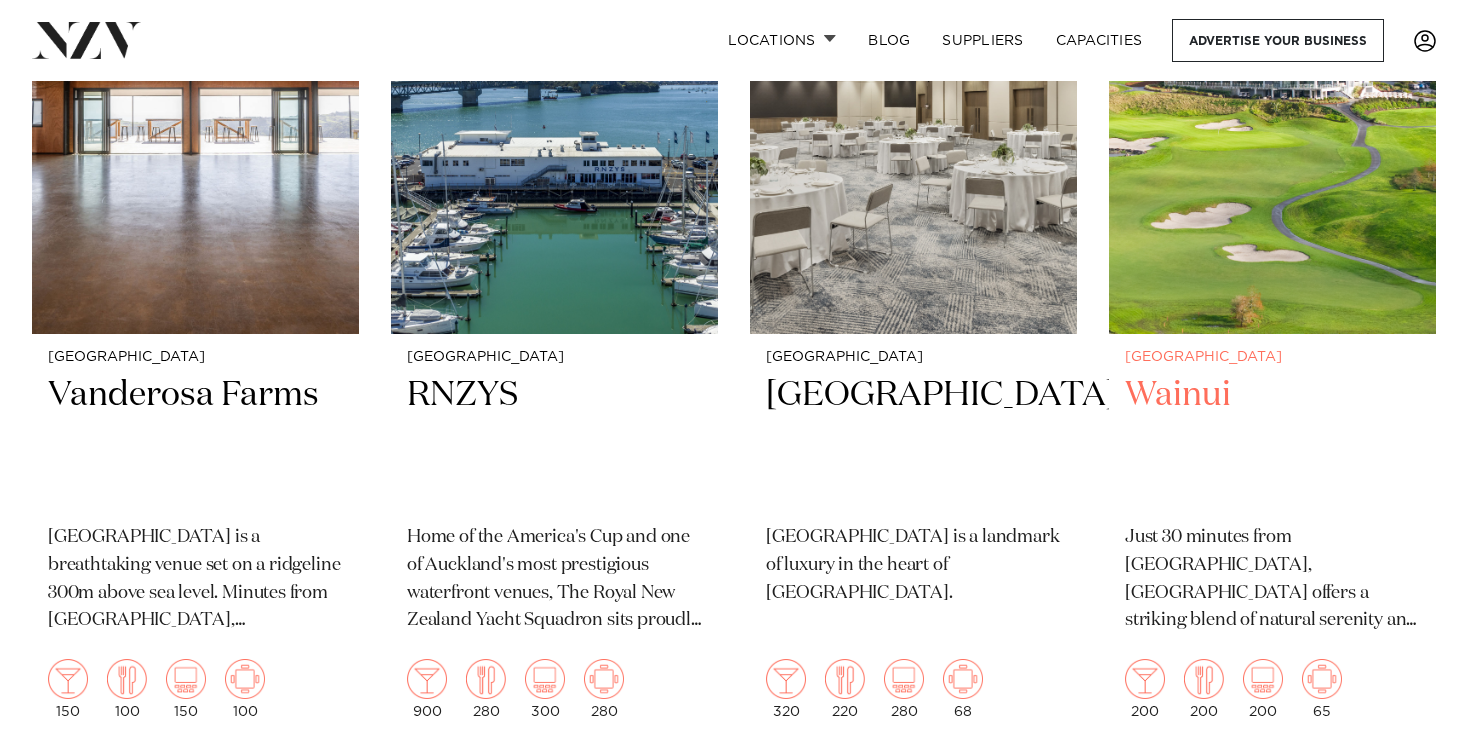 scroll, scrollTop: 5049, scrollLeft: 0, axis: vertical 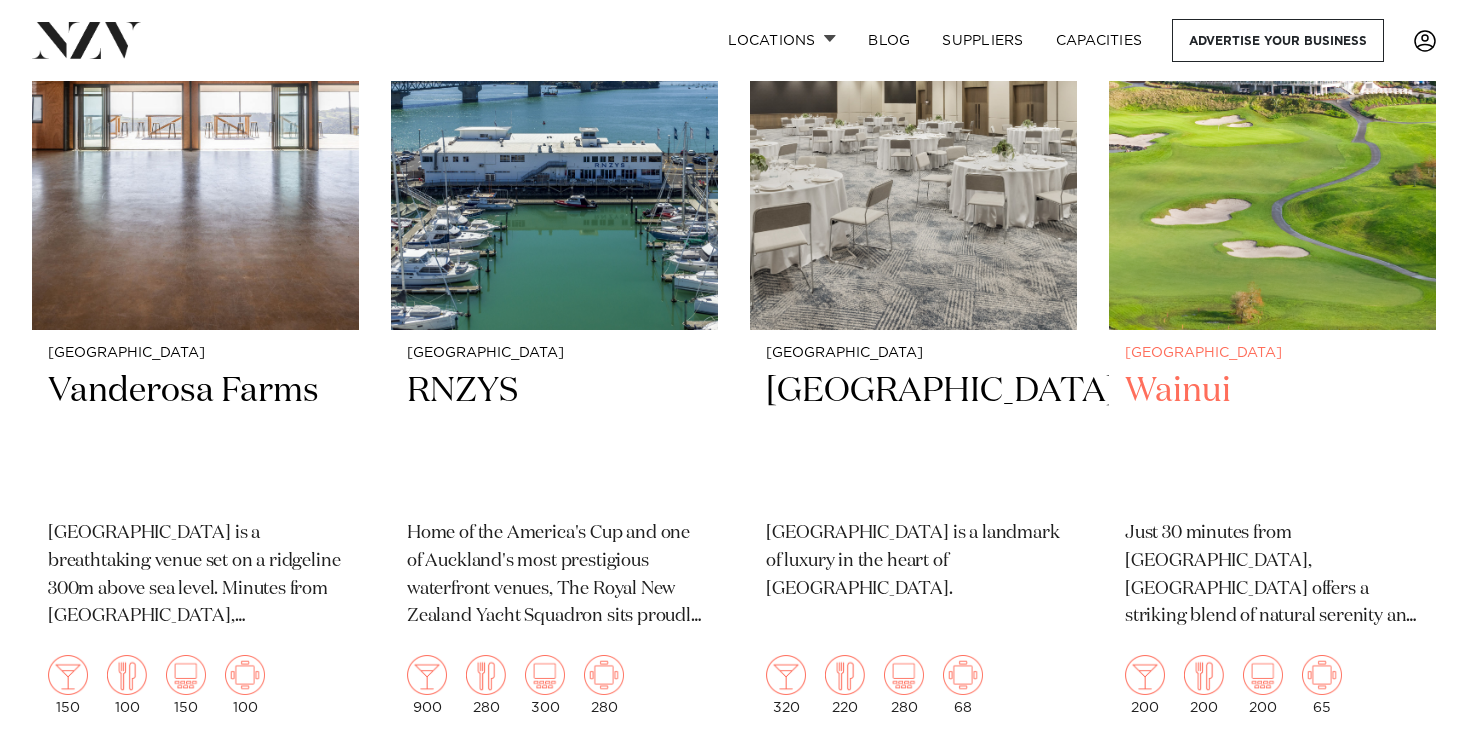 click at bounding box center (1272, 110) 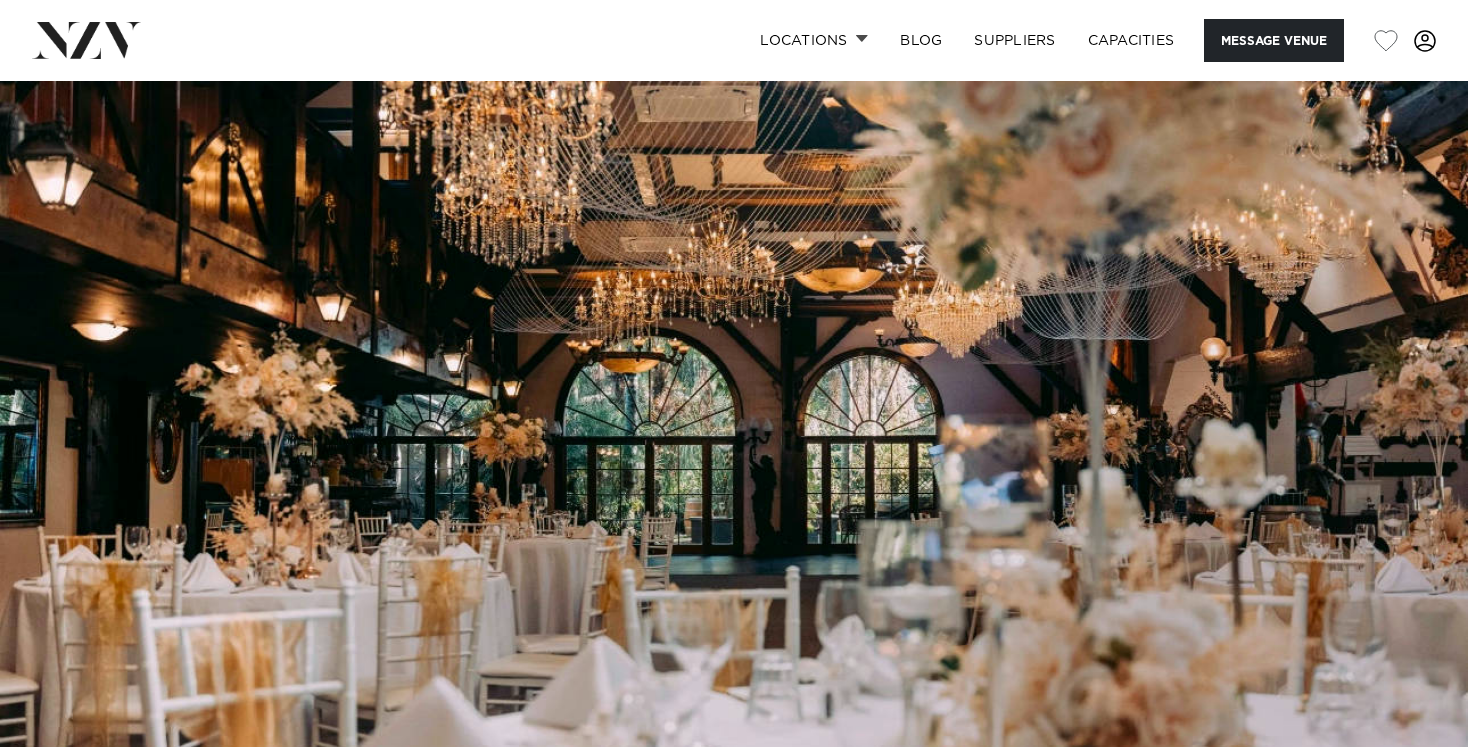 scroll, scrollTop: 0, scrollLeft: 0, axis: both 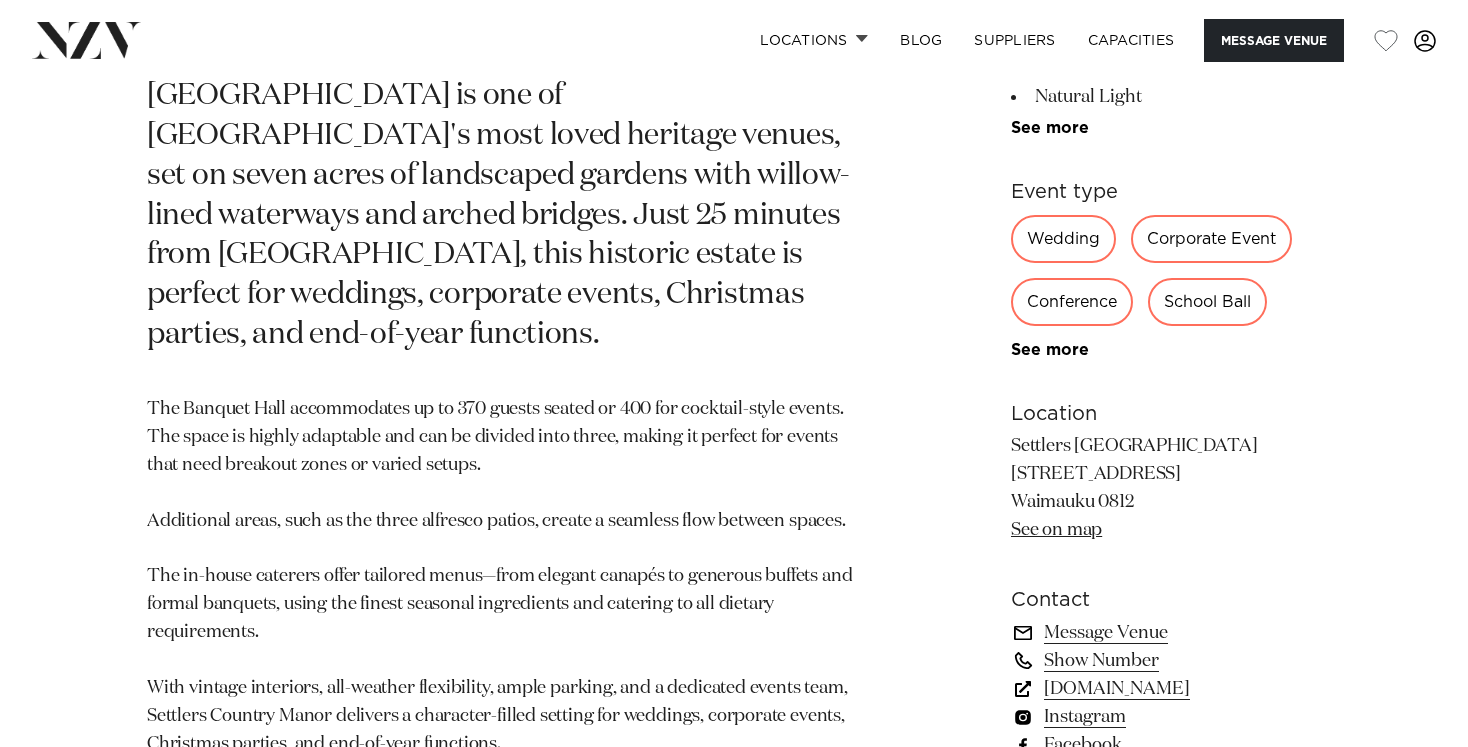 click on "See on map" at bounding box center (1056, 530) 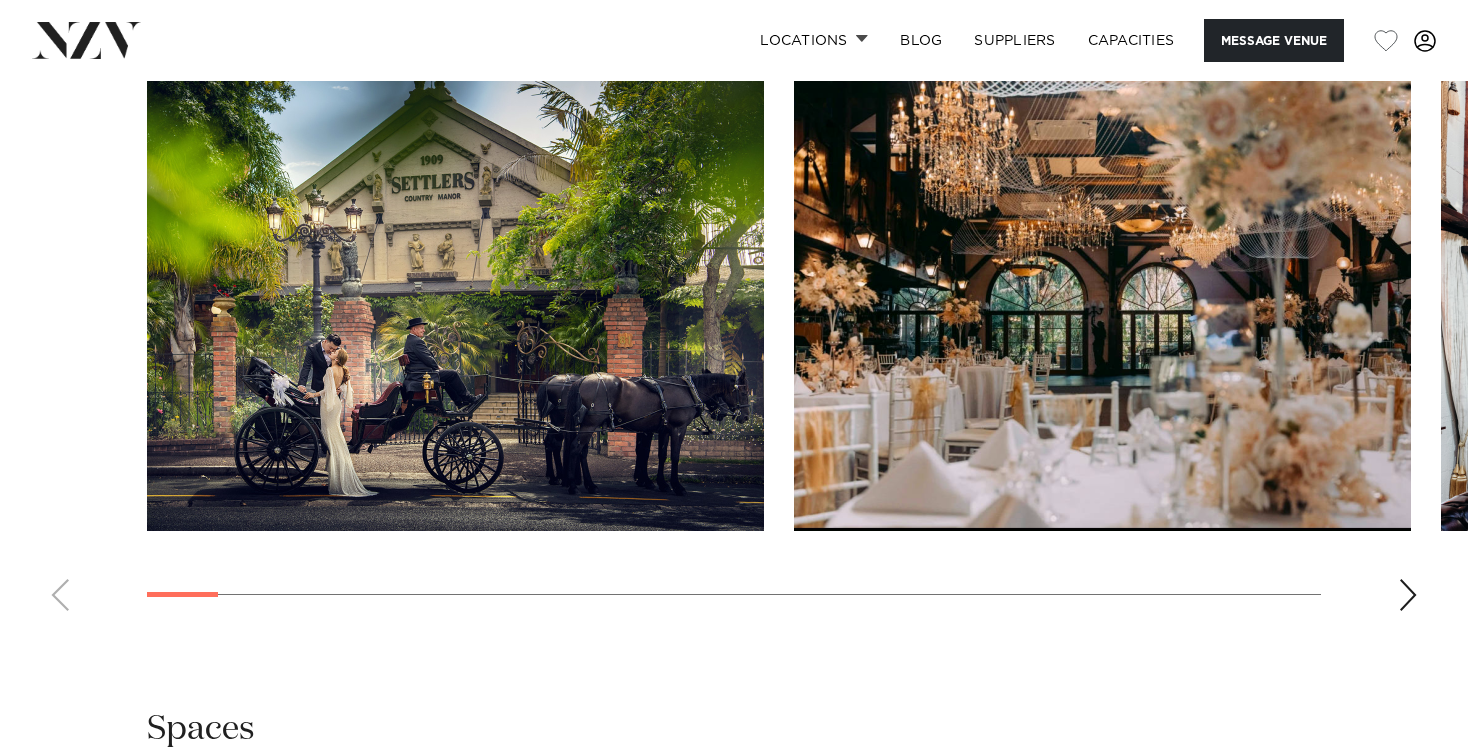 scroll, scrollTop: 1974, scrollLeft: 0, axis: vertical 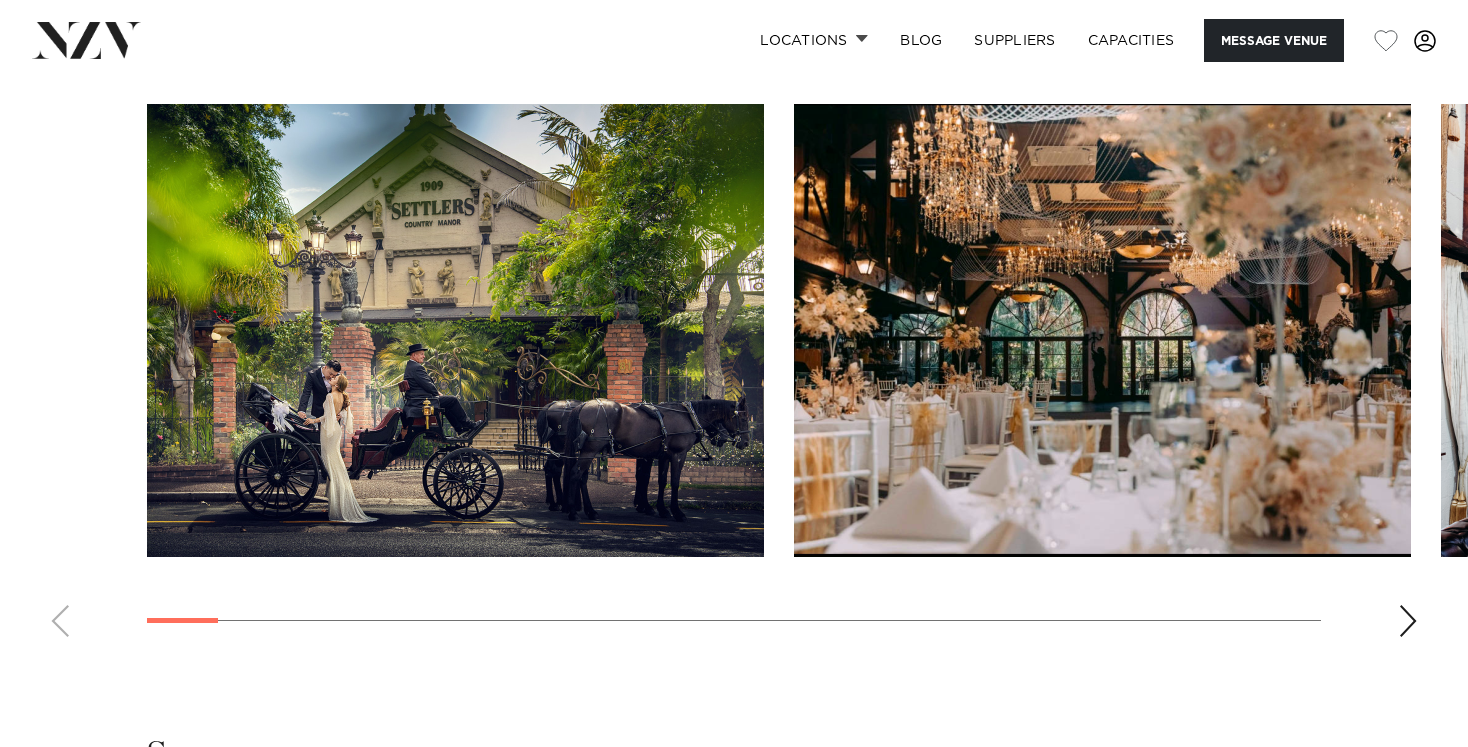 click at bounding box center (1408, 621) 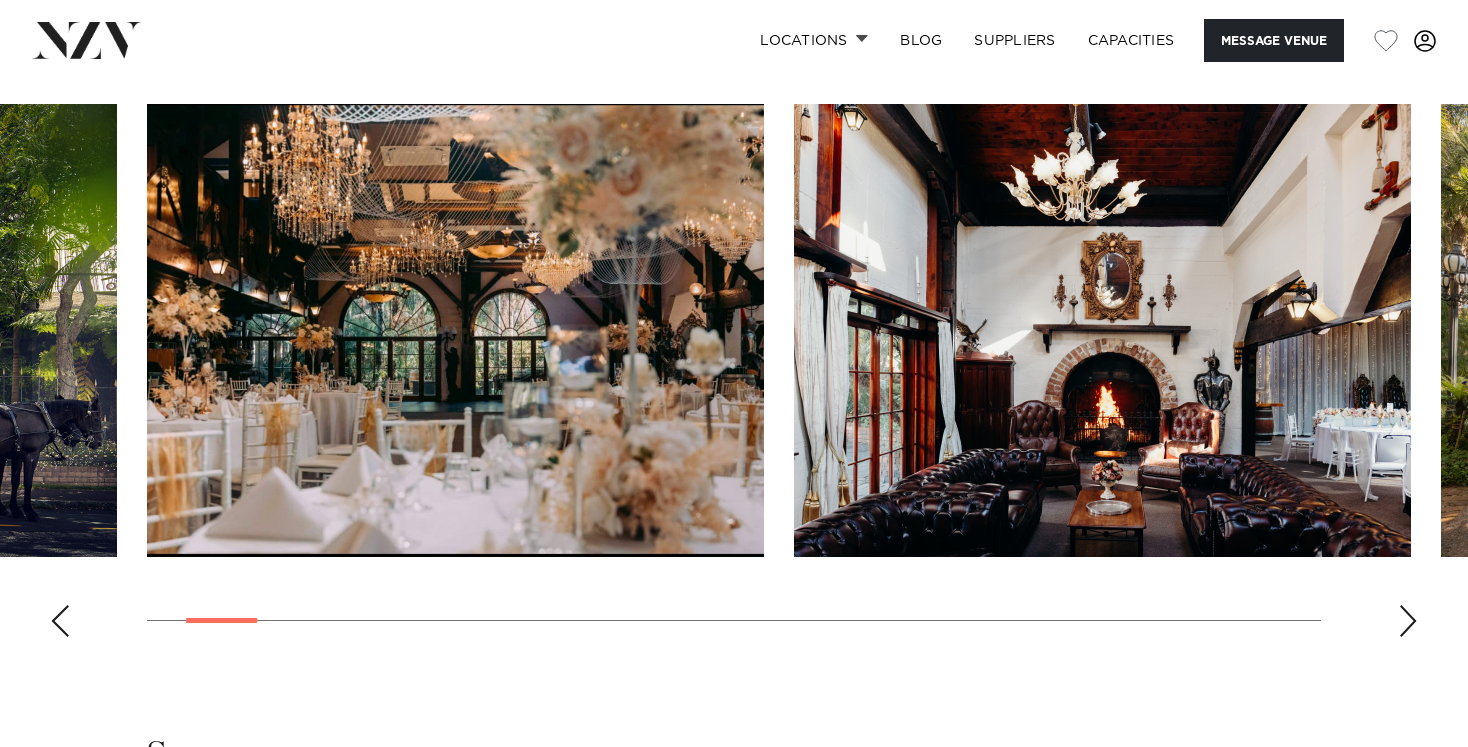 click at bounding box center [1408, 621] 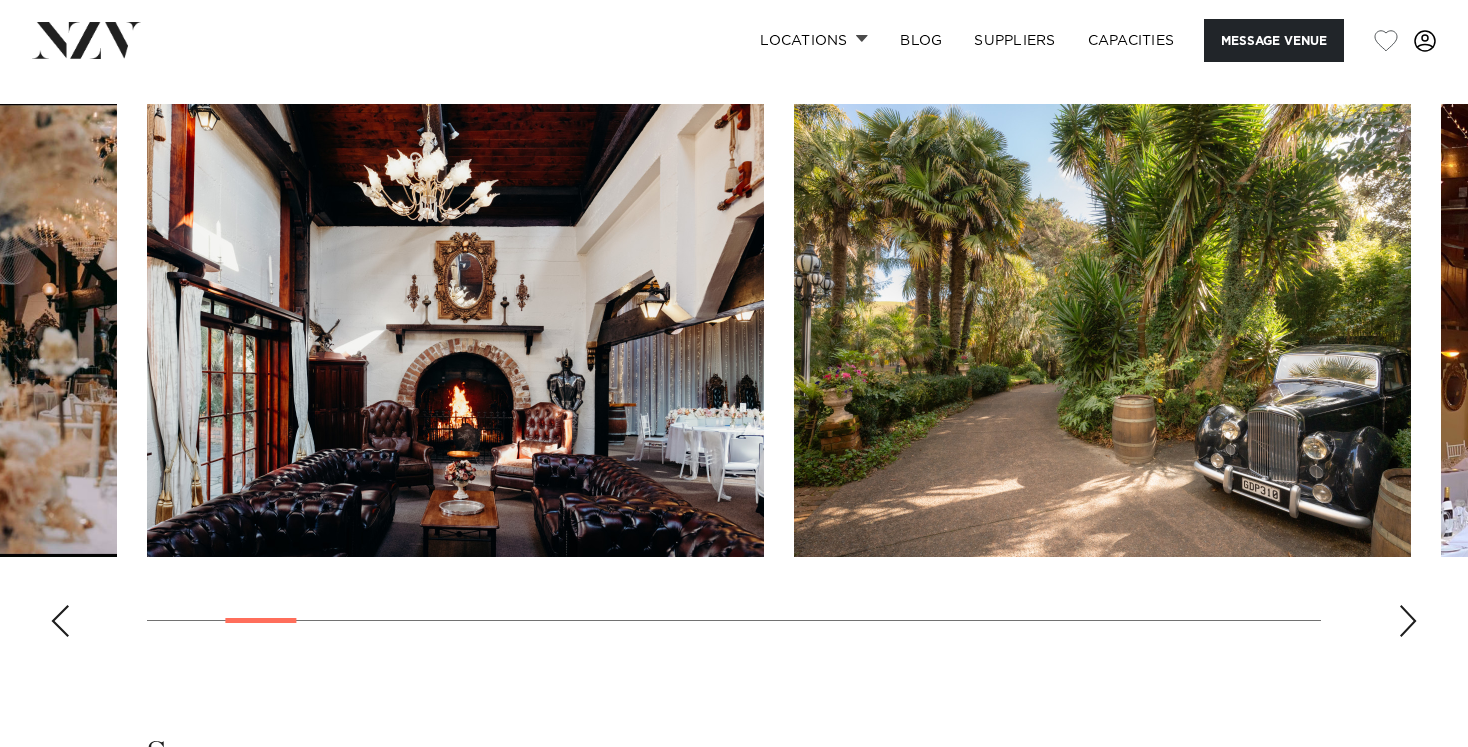click at bounding box center (1408, 621) 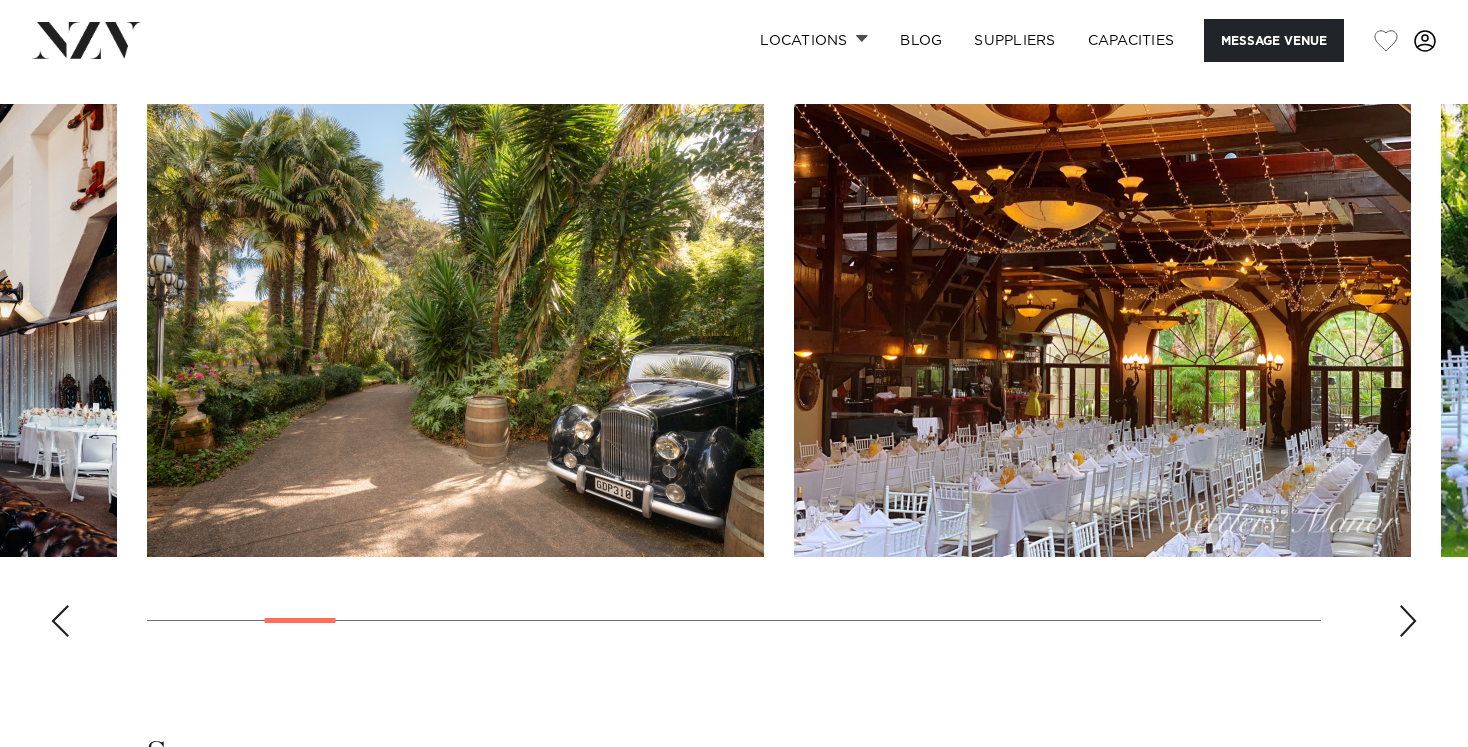 click at bounding box center (1408, 621) 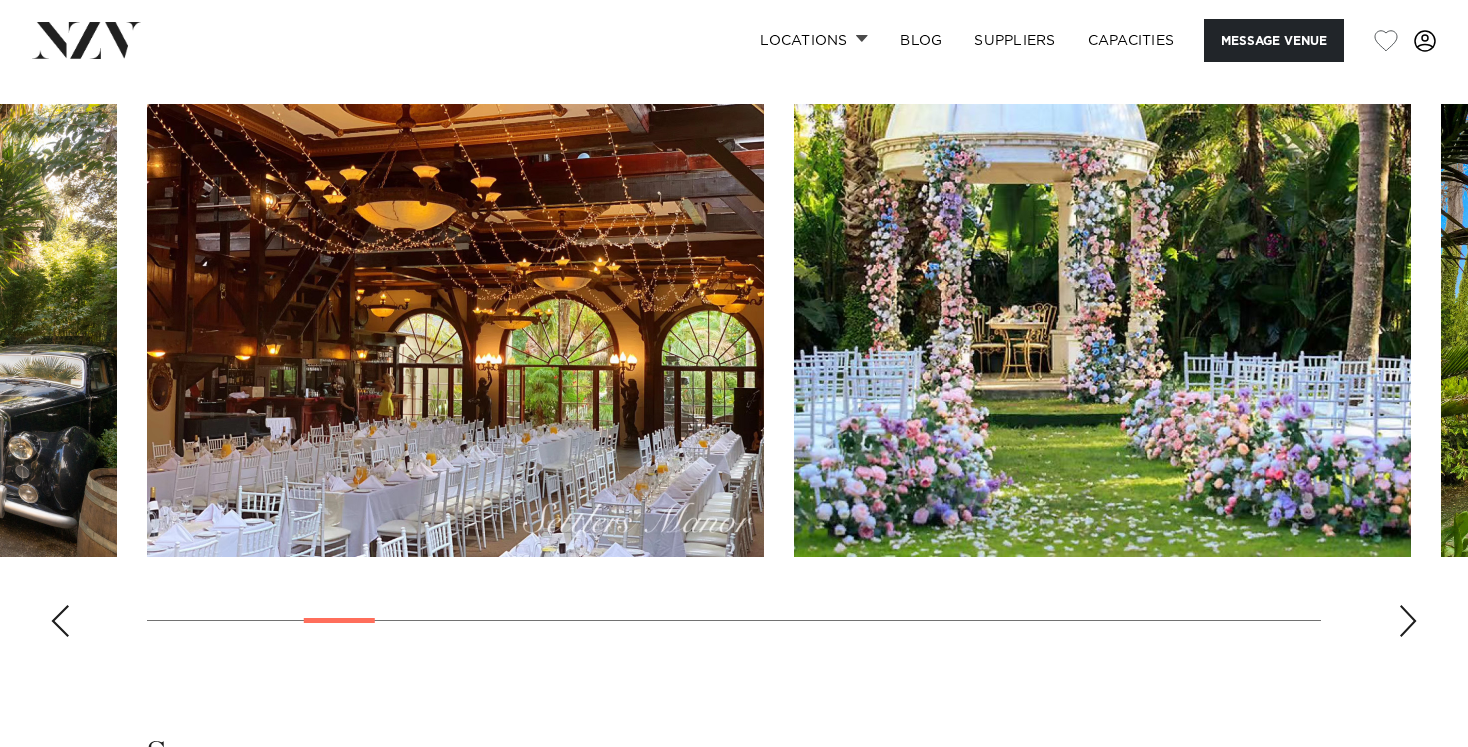 click at bounding box center (1408, 621) 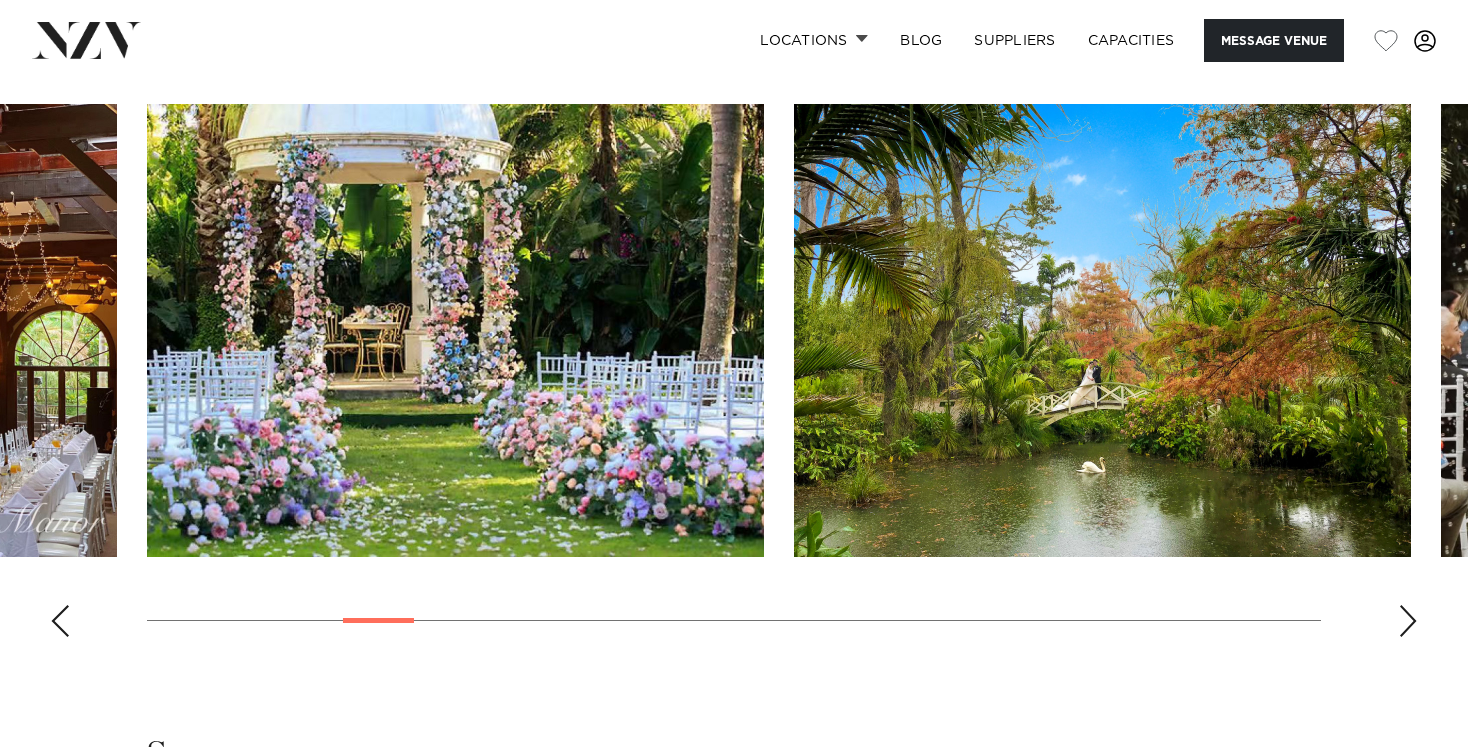 click at bounding box center (1408, 621) 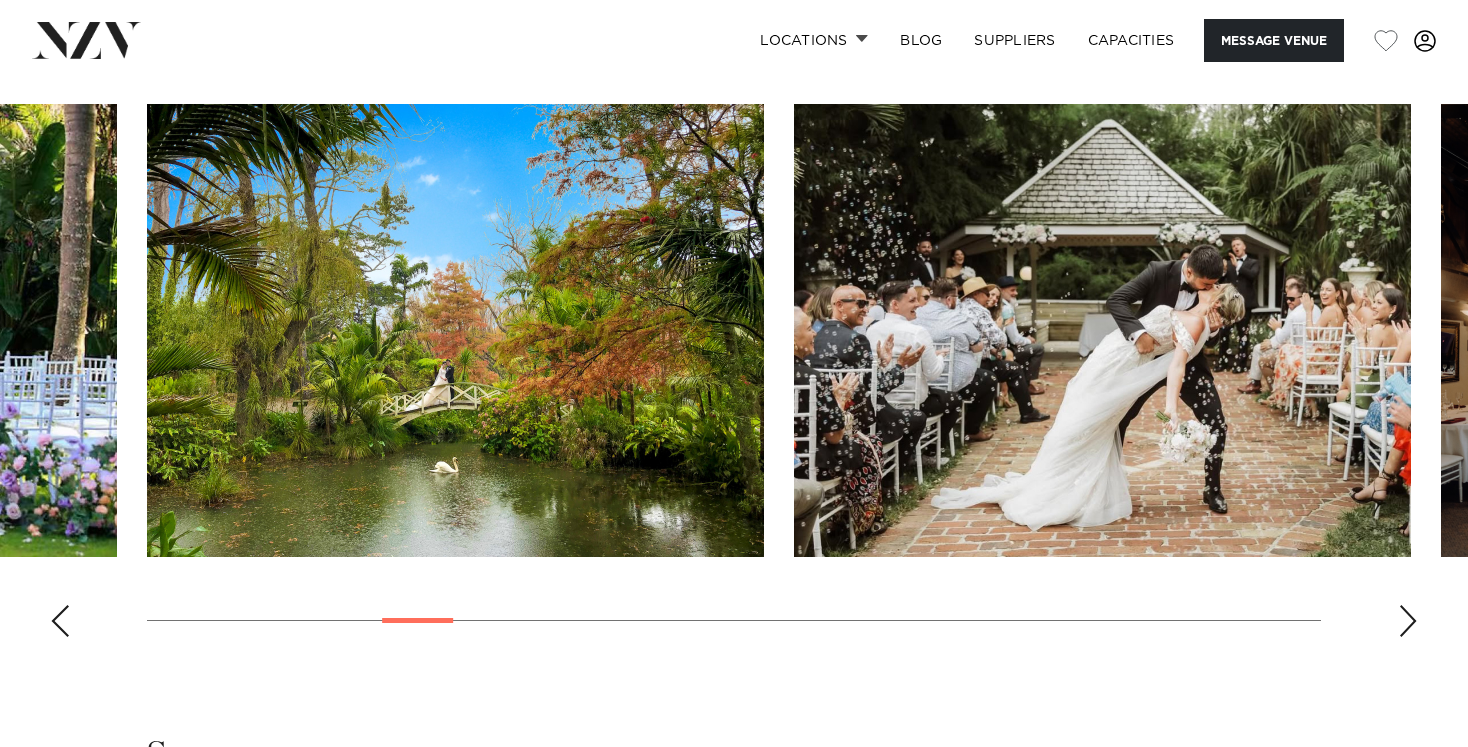 click at bounding box center (1408, 621) 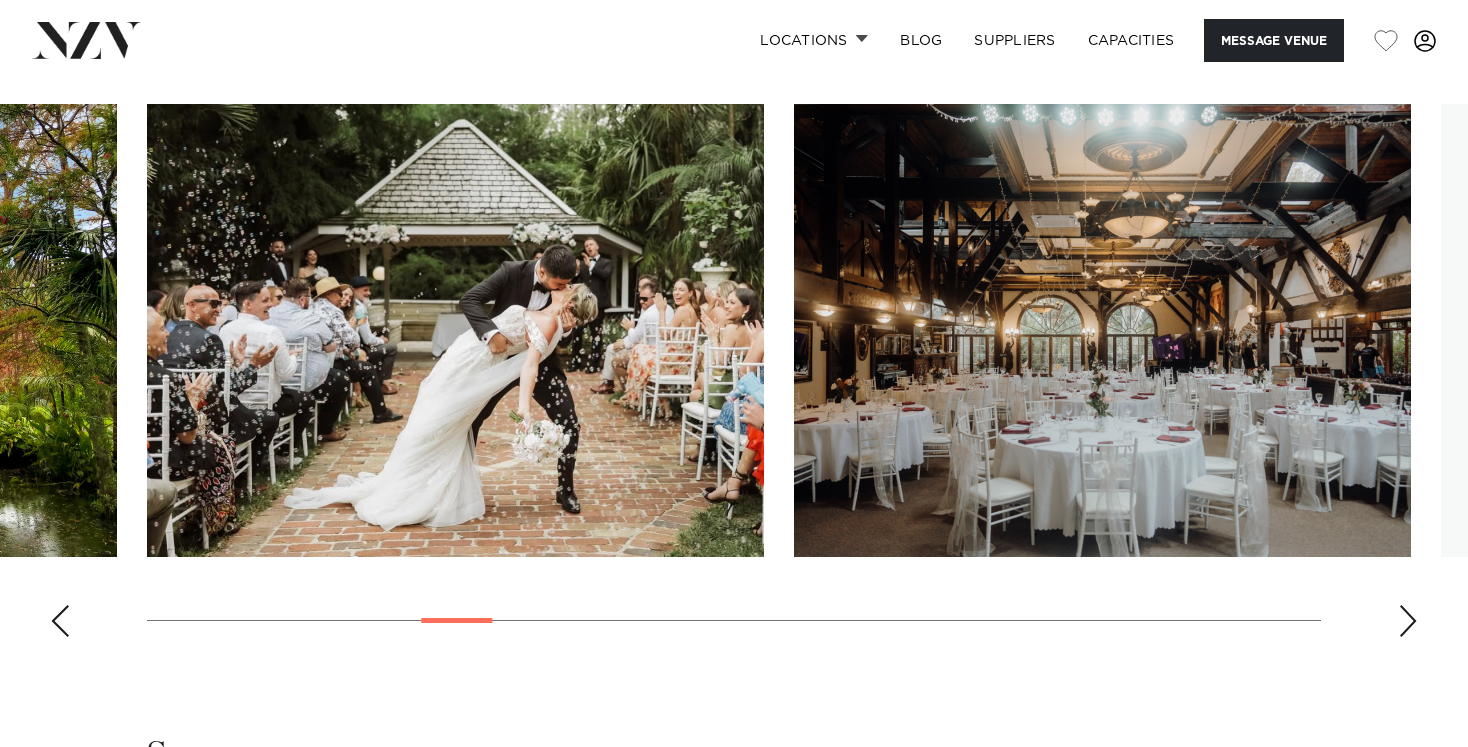 click at bounding box center [1408, 621] 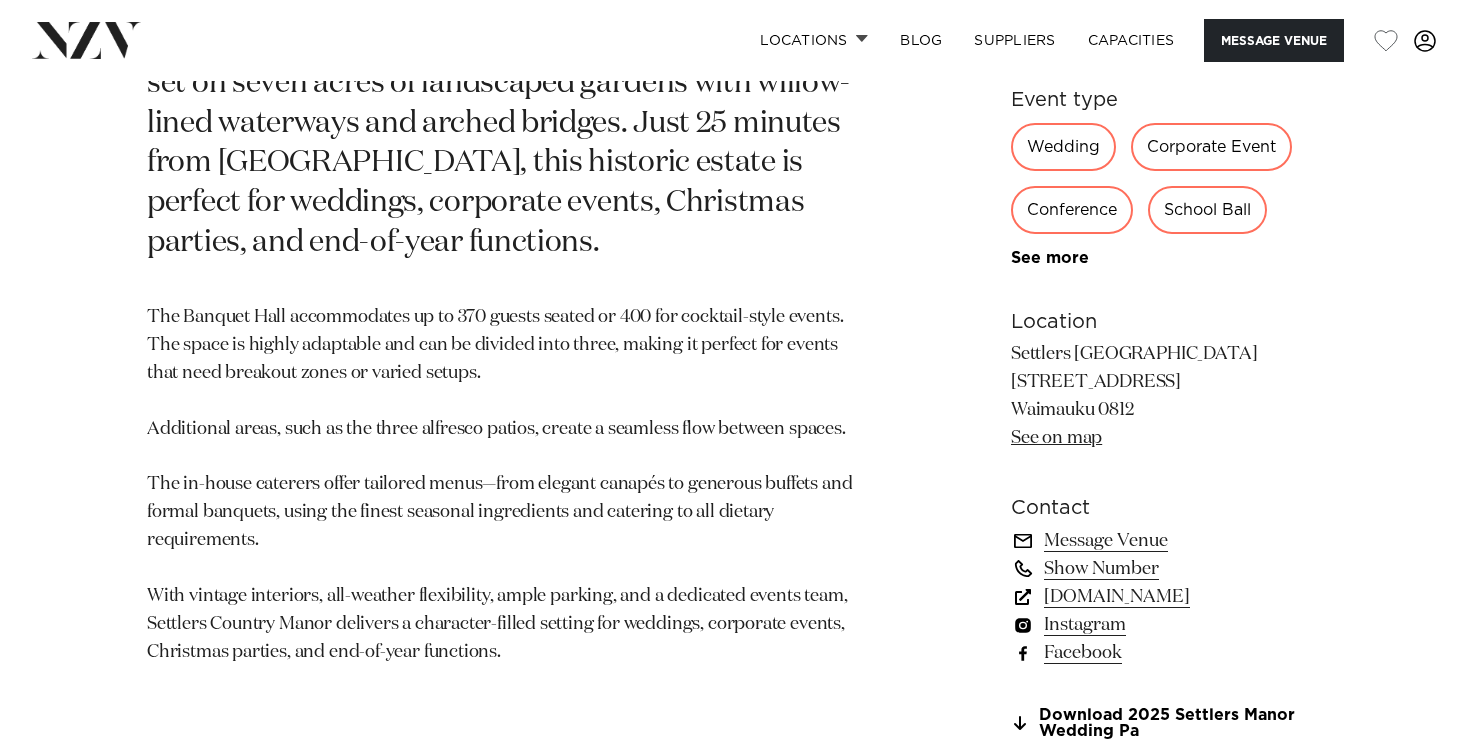 scroll, scrollTop: 1173, scrollLeft: 0, axis: vertical 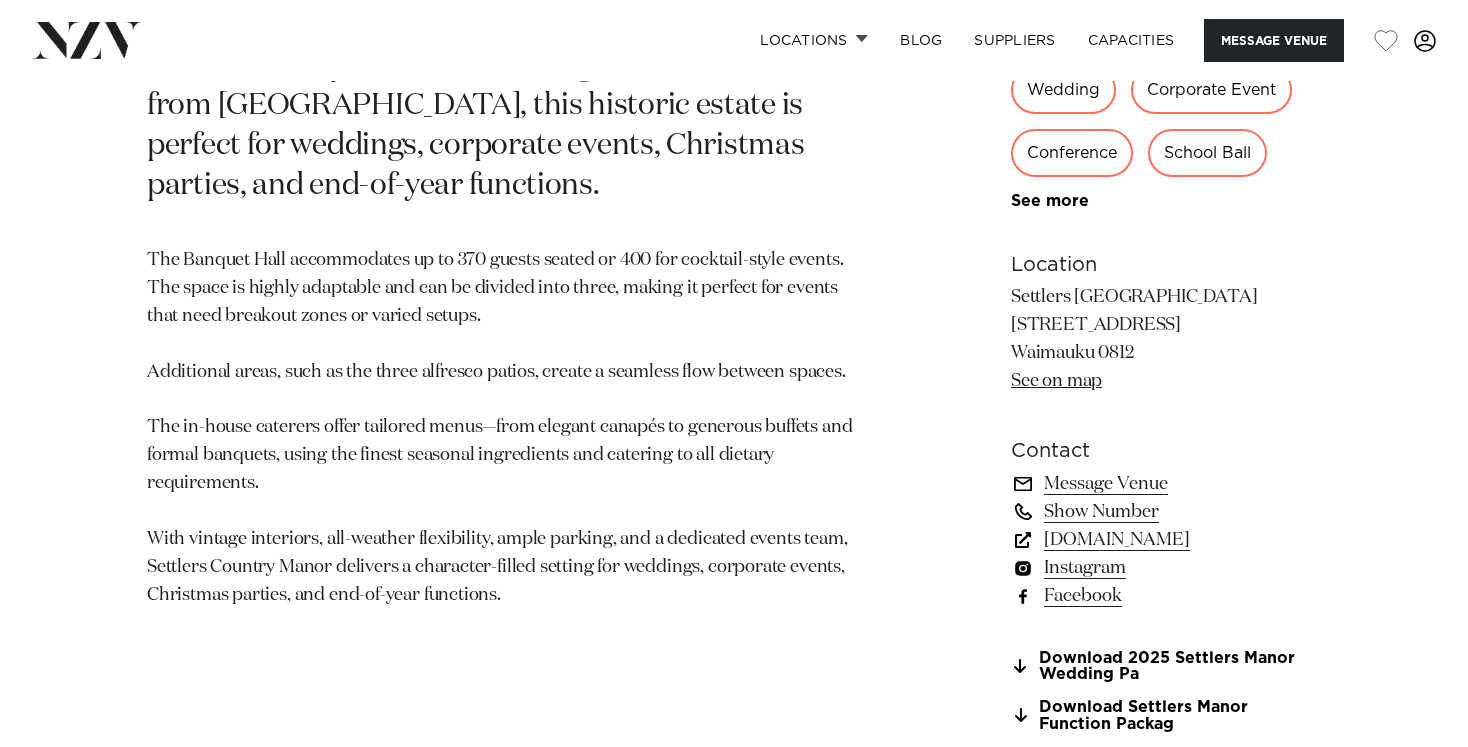 click on "www.settlerscountrymanor.co.nz" at bounding box center [1166, 540] 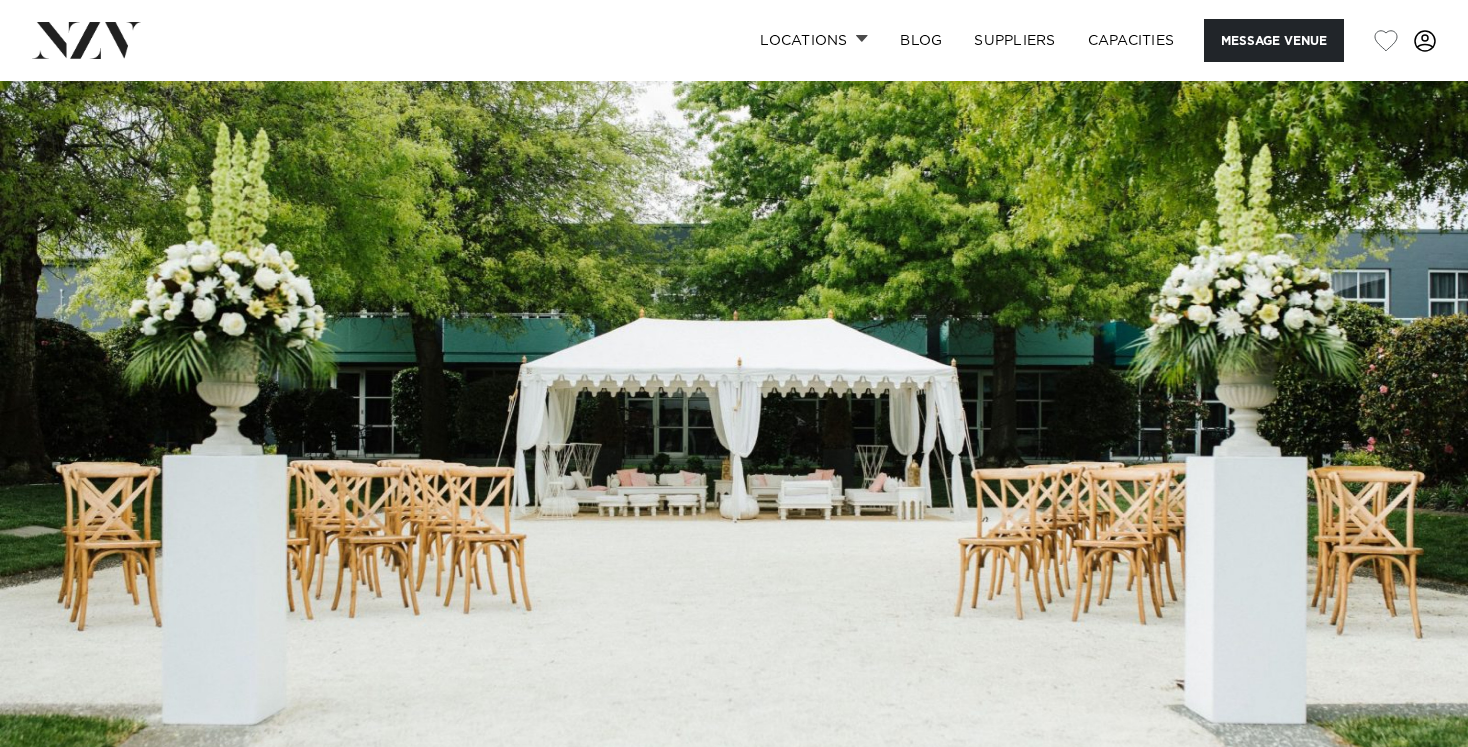 scroll, scrollTop: 0, scrollLeft: 0, axis: both 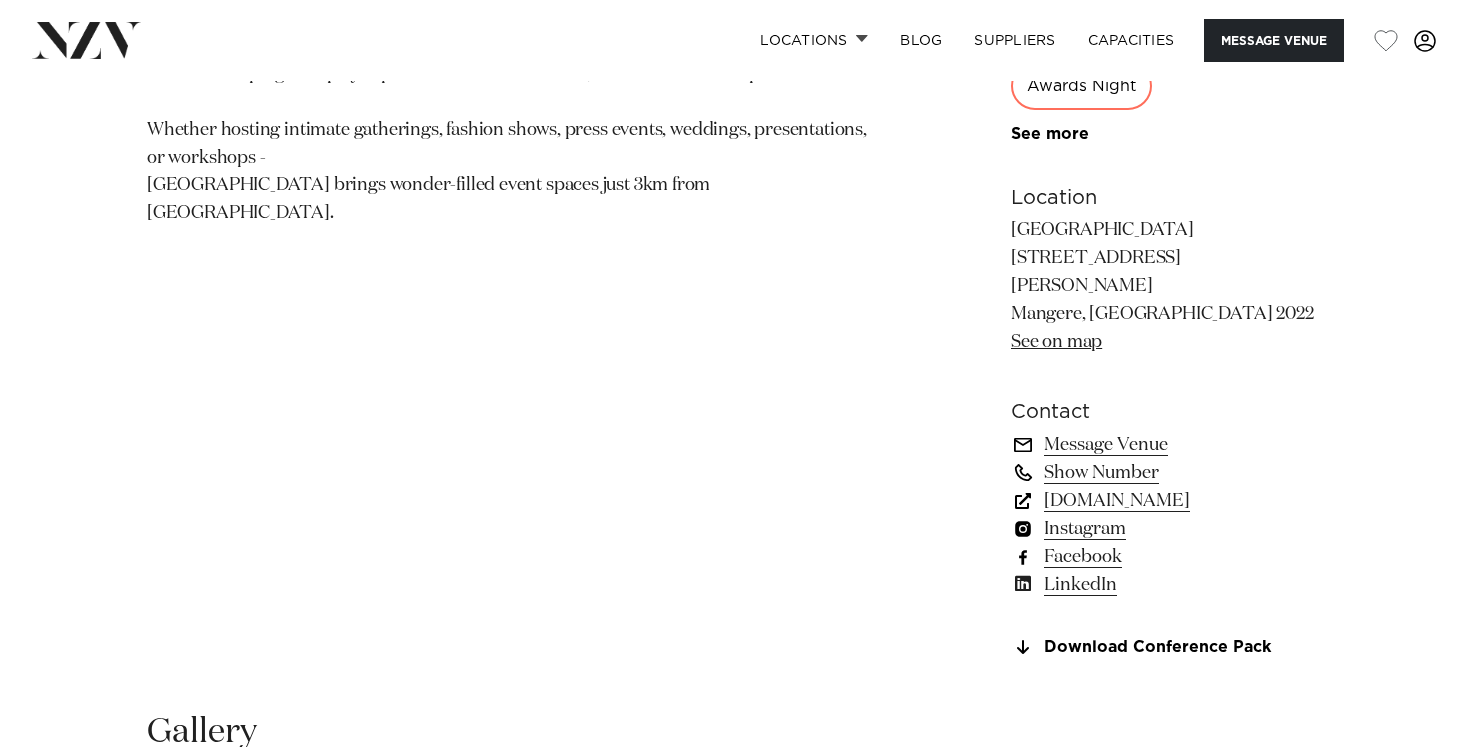 click on "Instagram" at bounding box center (1166, 529) 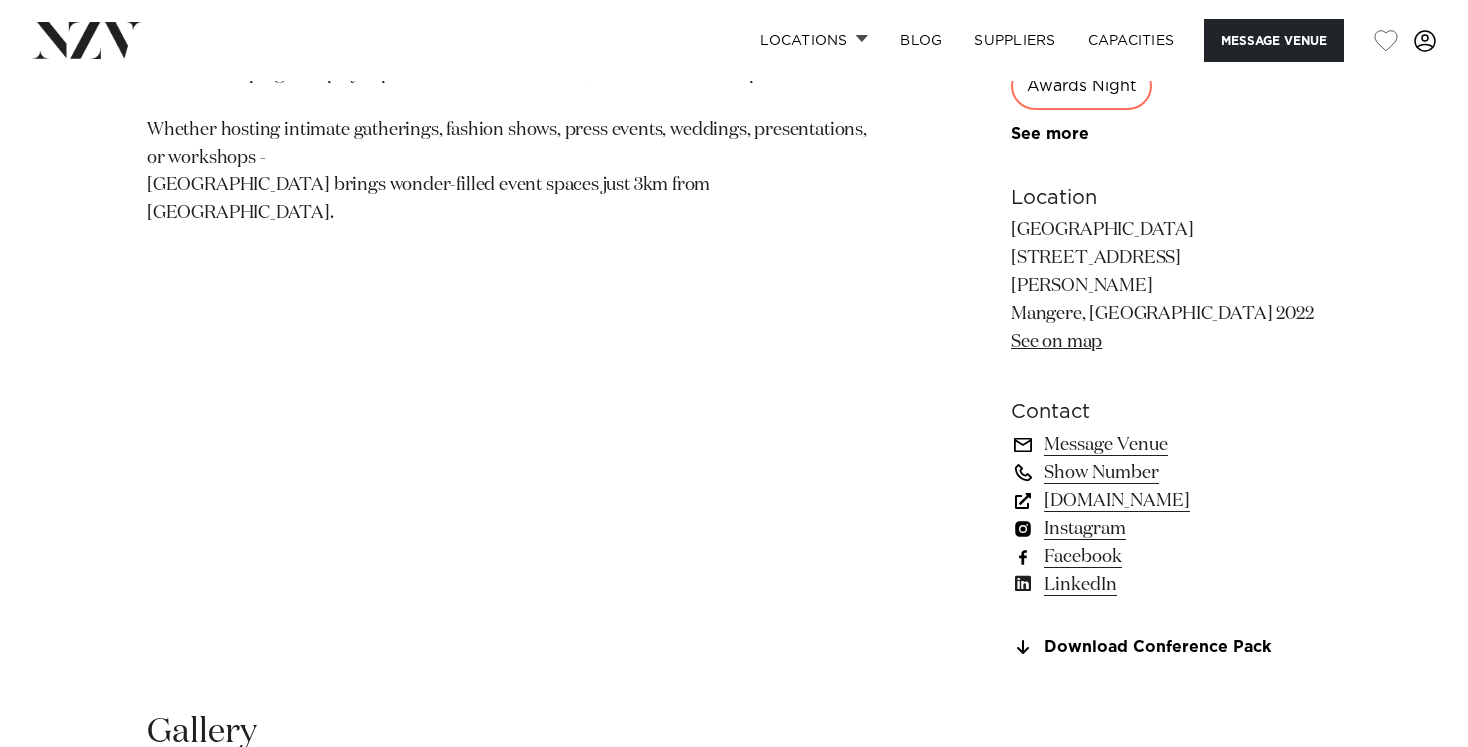 click on "[DOMAIN_NAME]" at bounding box center [1166, 501] 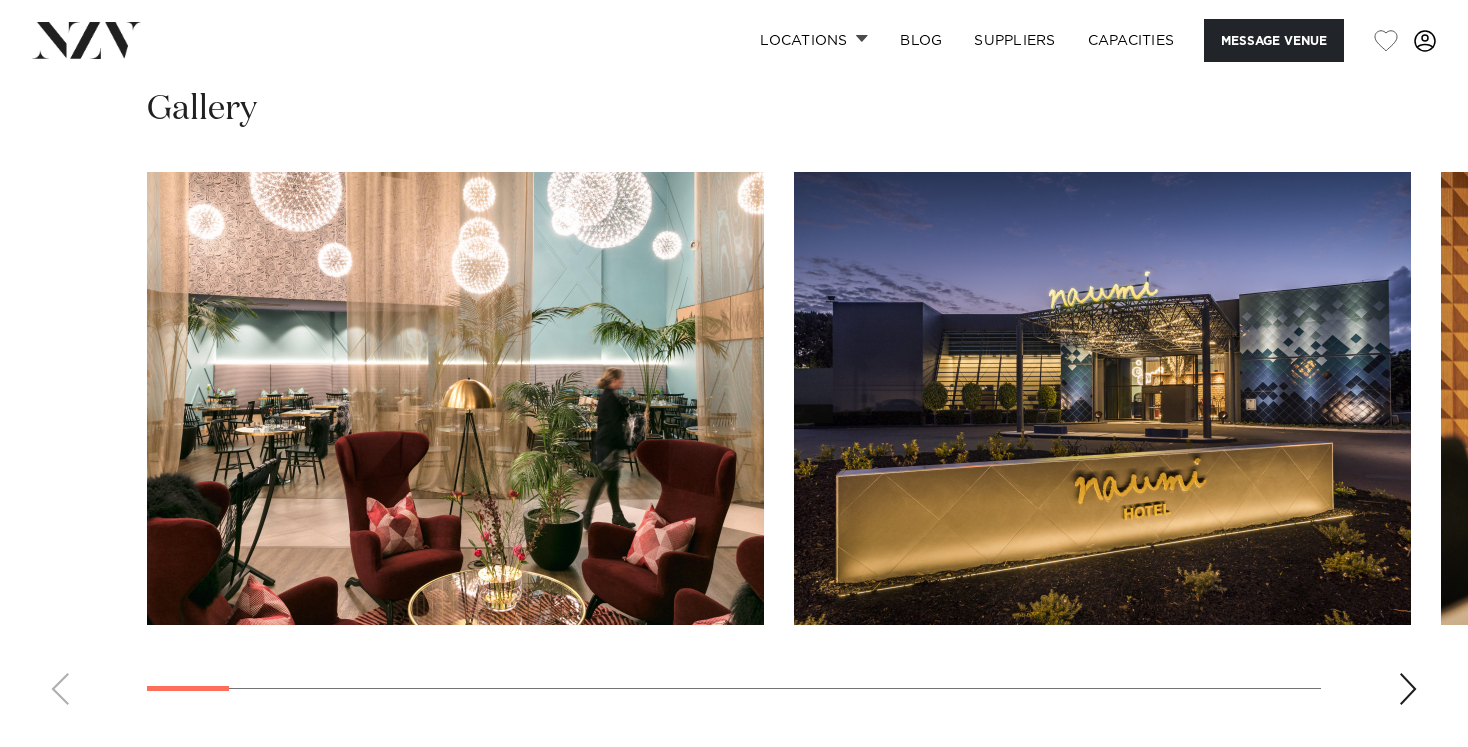 scroll, scrollTop: 1897, scrollLeft: 0, axis: vertical 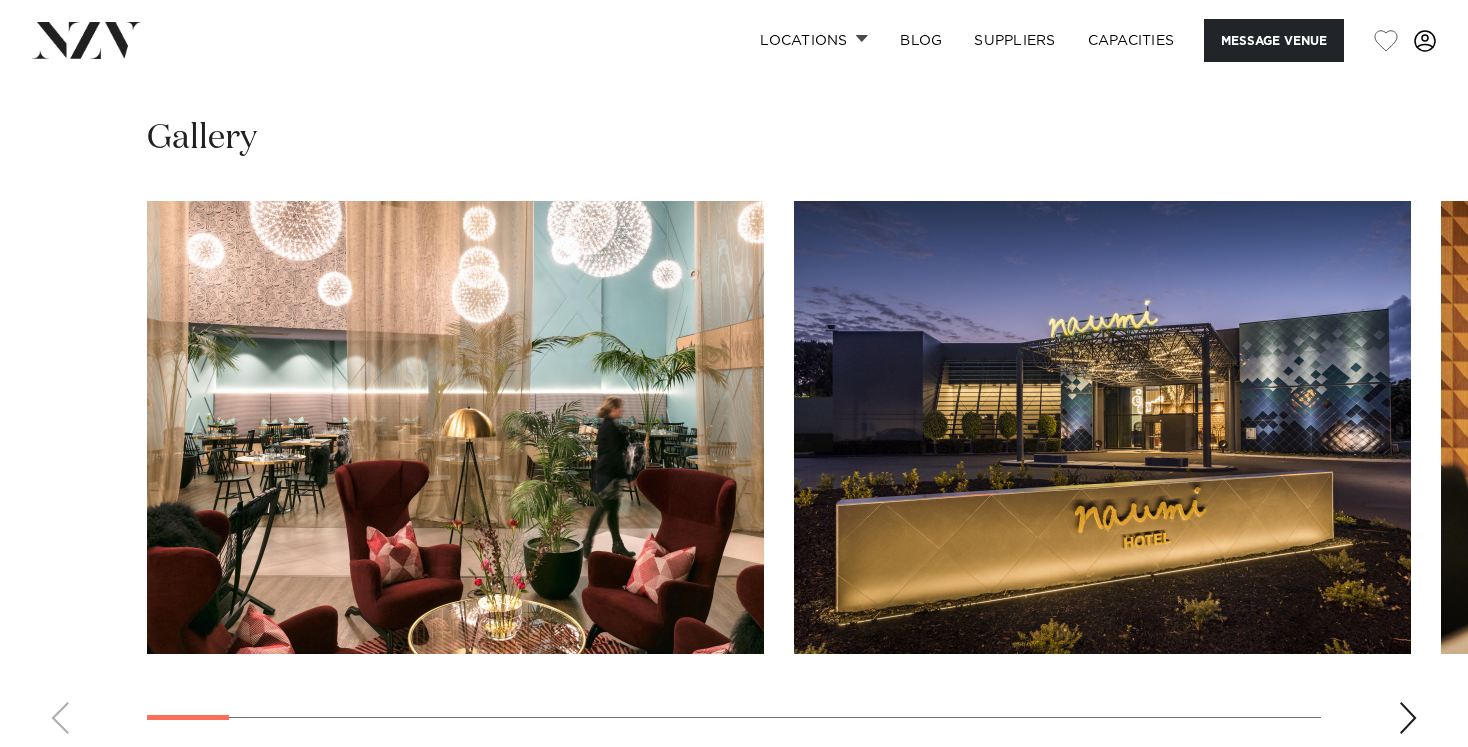 click at bounding box center (455, 427) 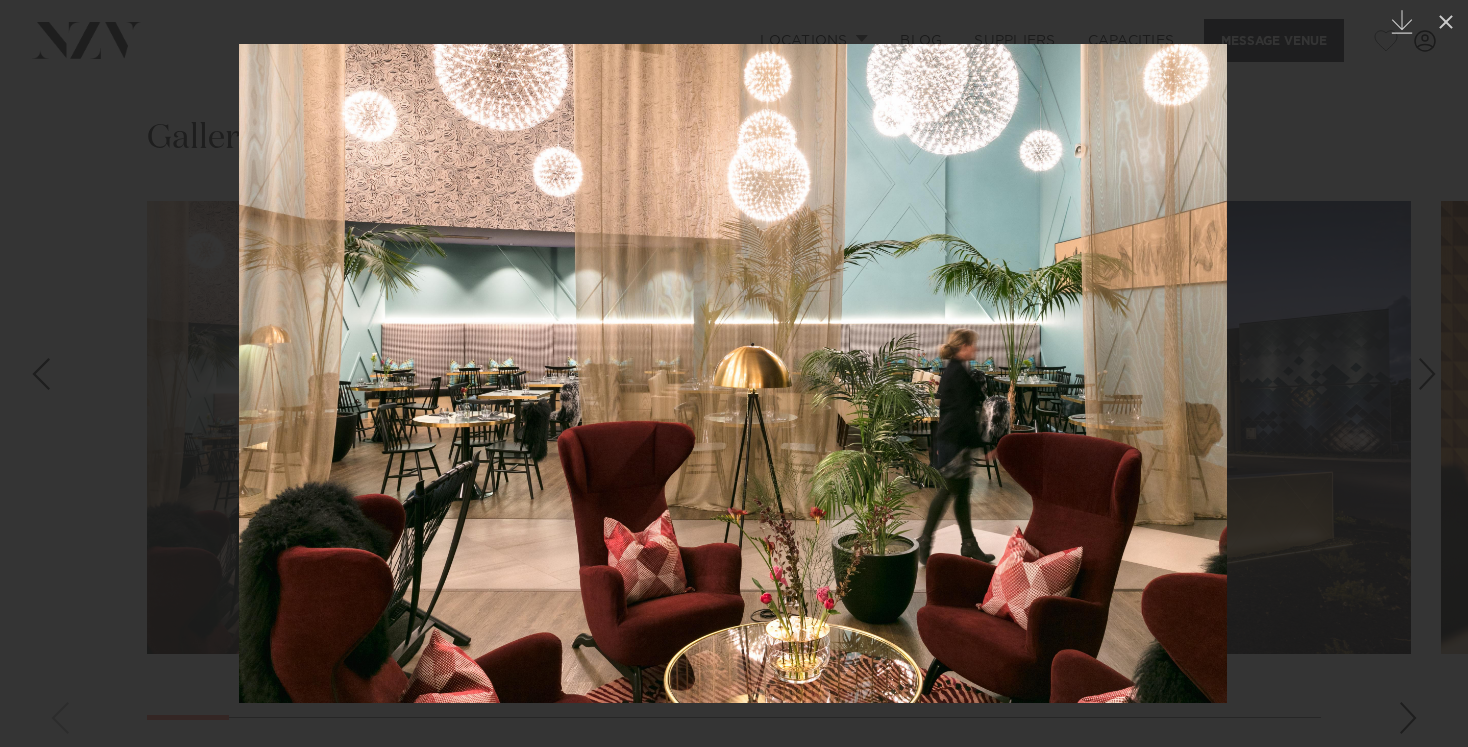 click at bounding box center (1427, 374) 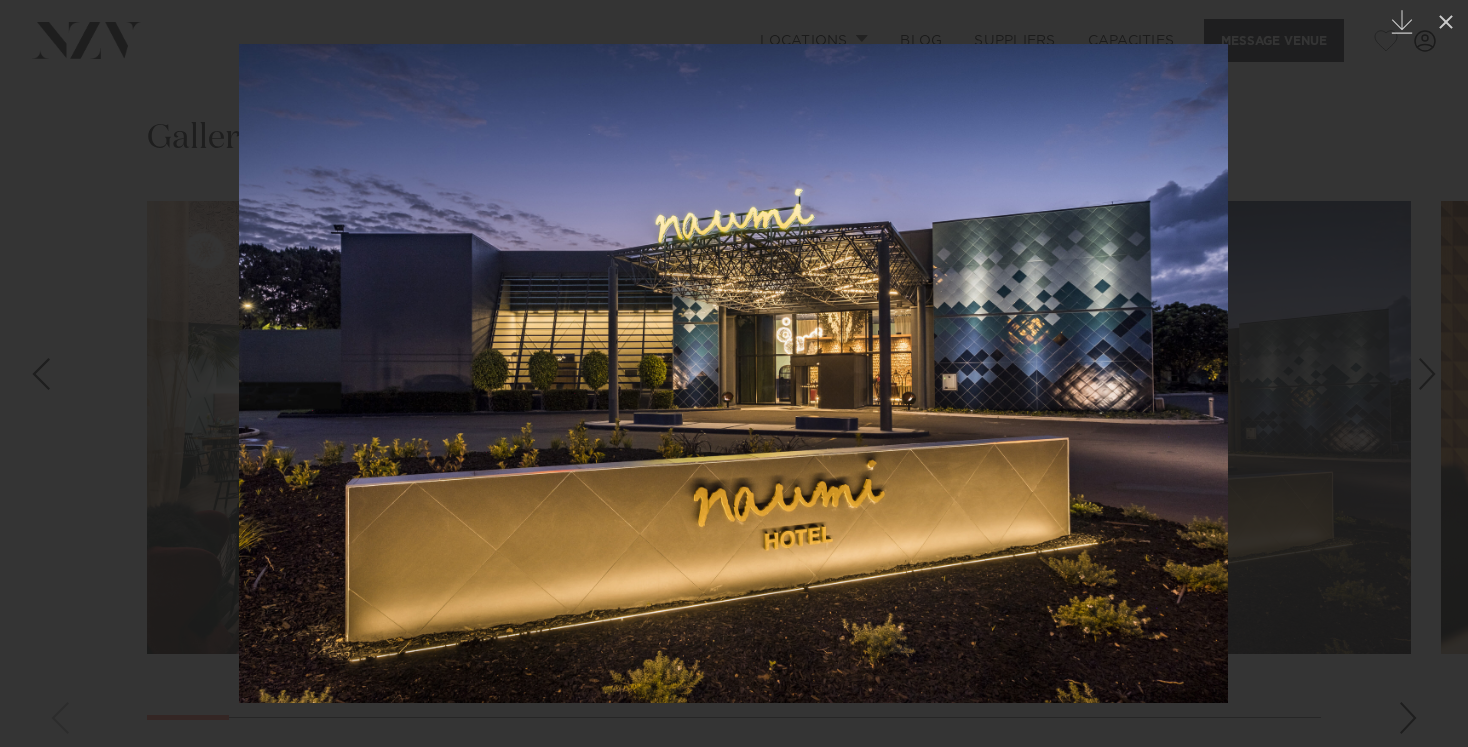 click at bounding box center (1427, 374) 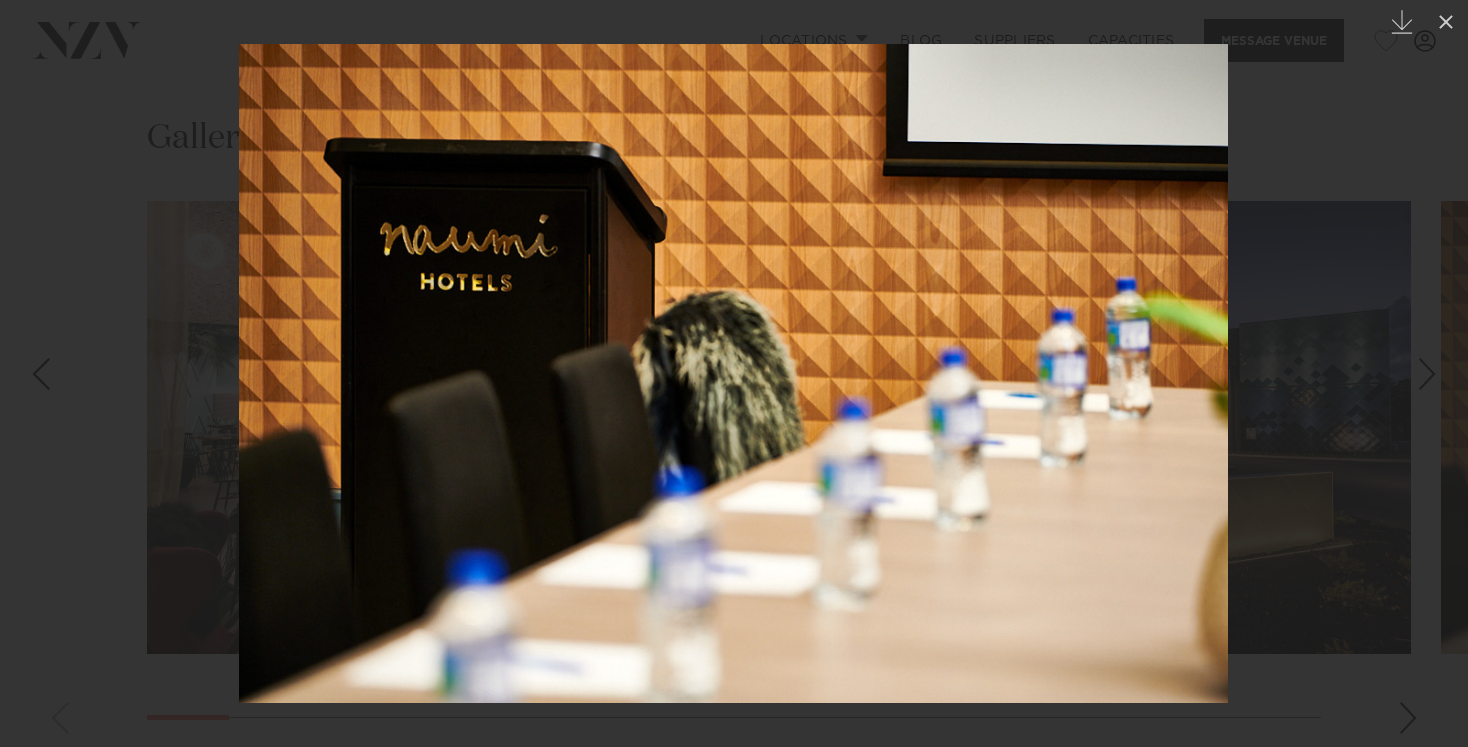 click at bounding box center [1427, 374] 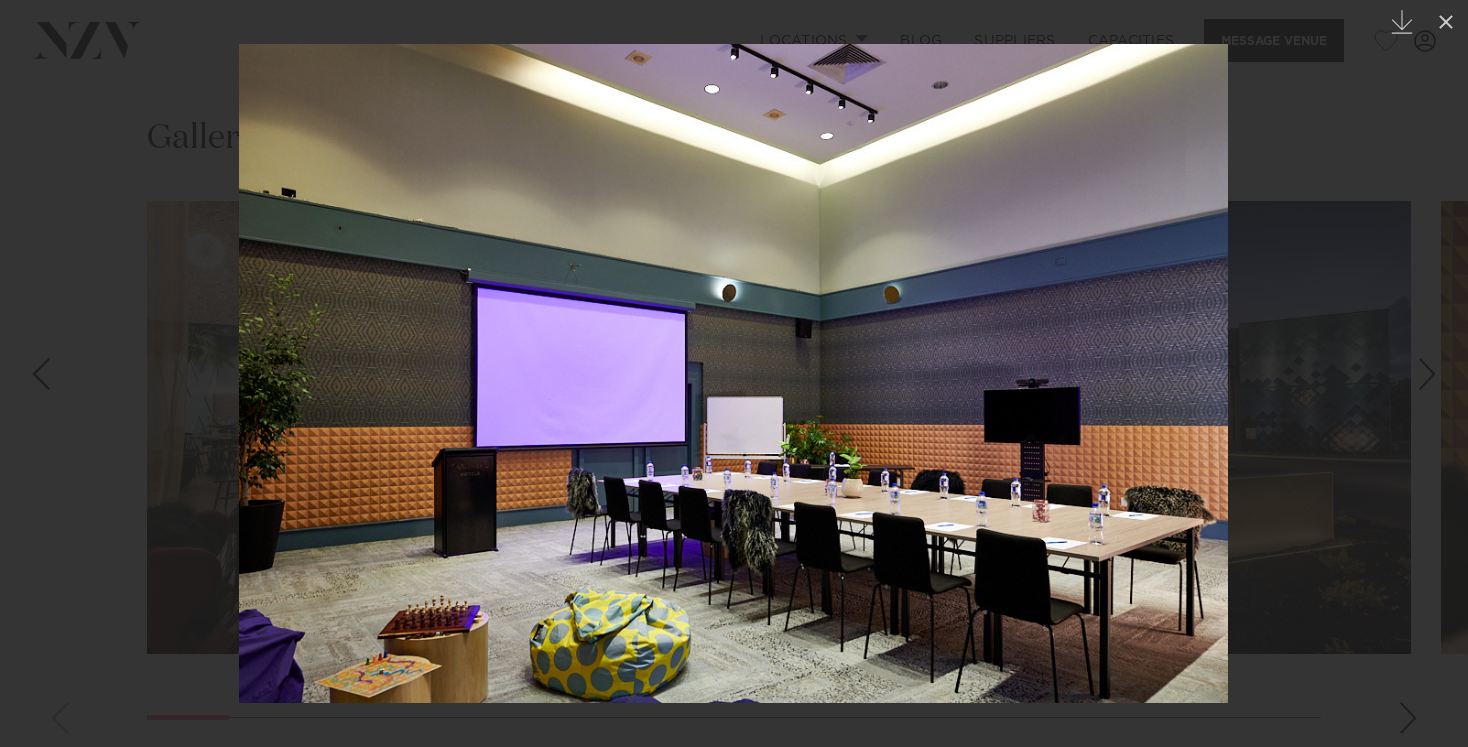 click at bounding box center [1427, 374] 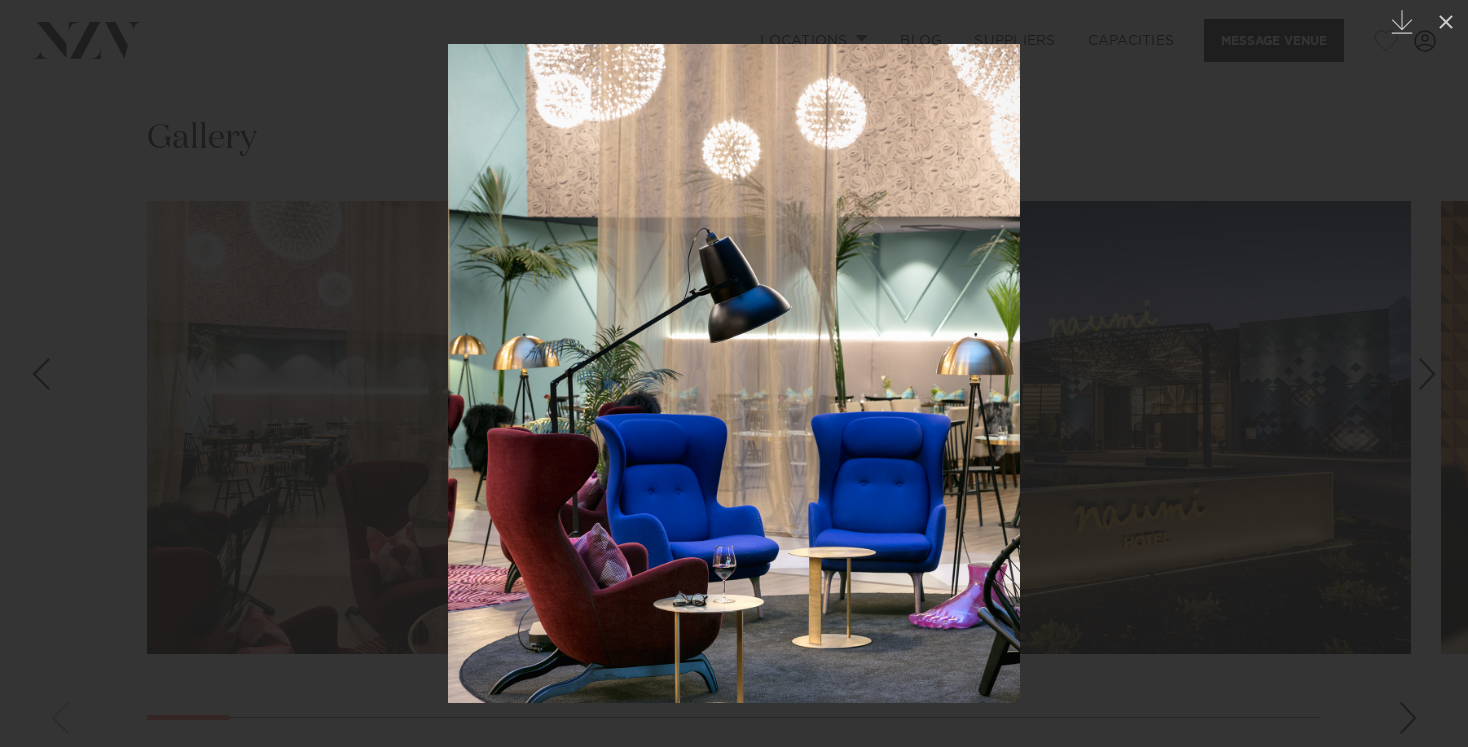 click at bounding box center [1427, 374] 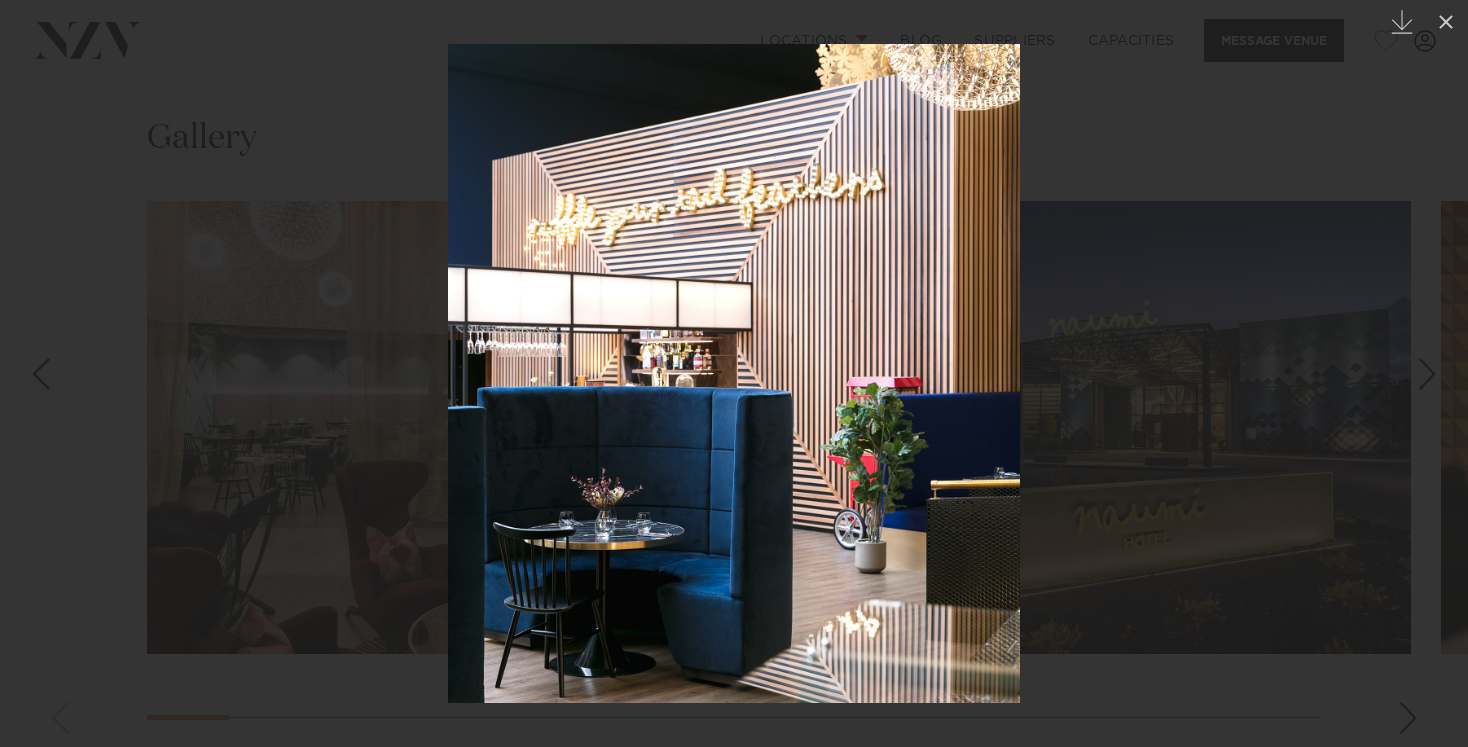 click at bounding box center (1427, 374) 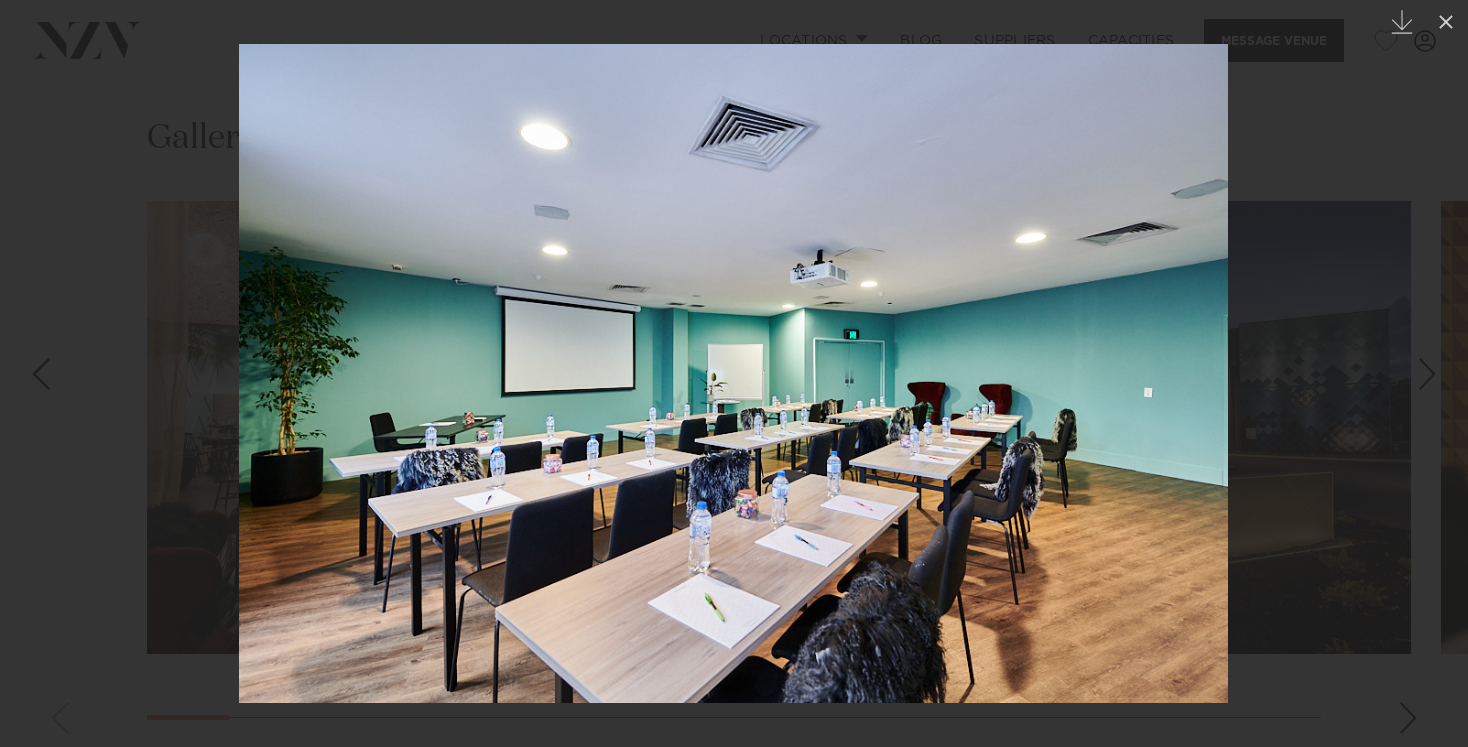 click at bounding box center (1427, 374) 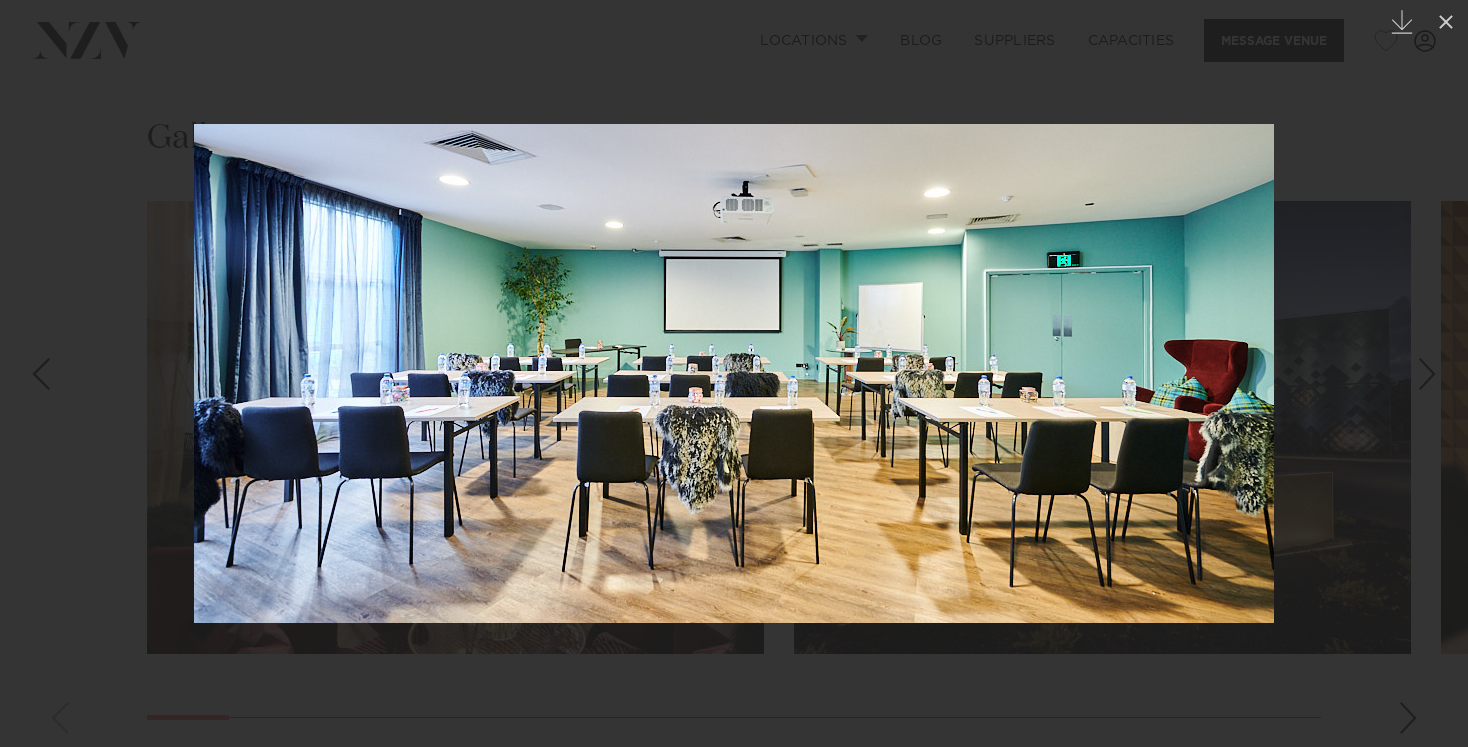 click at bounding box center (1427, 374) 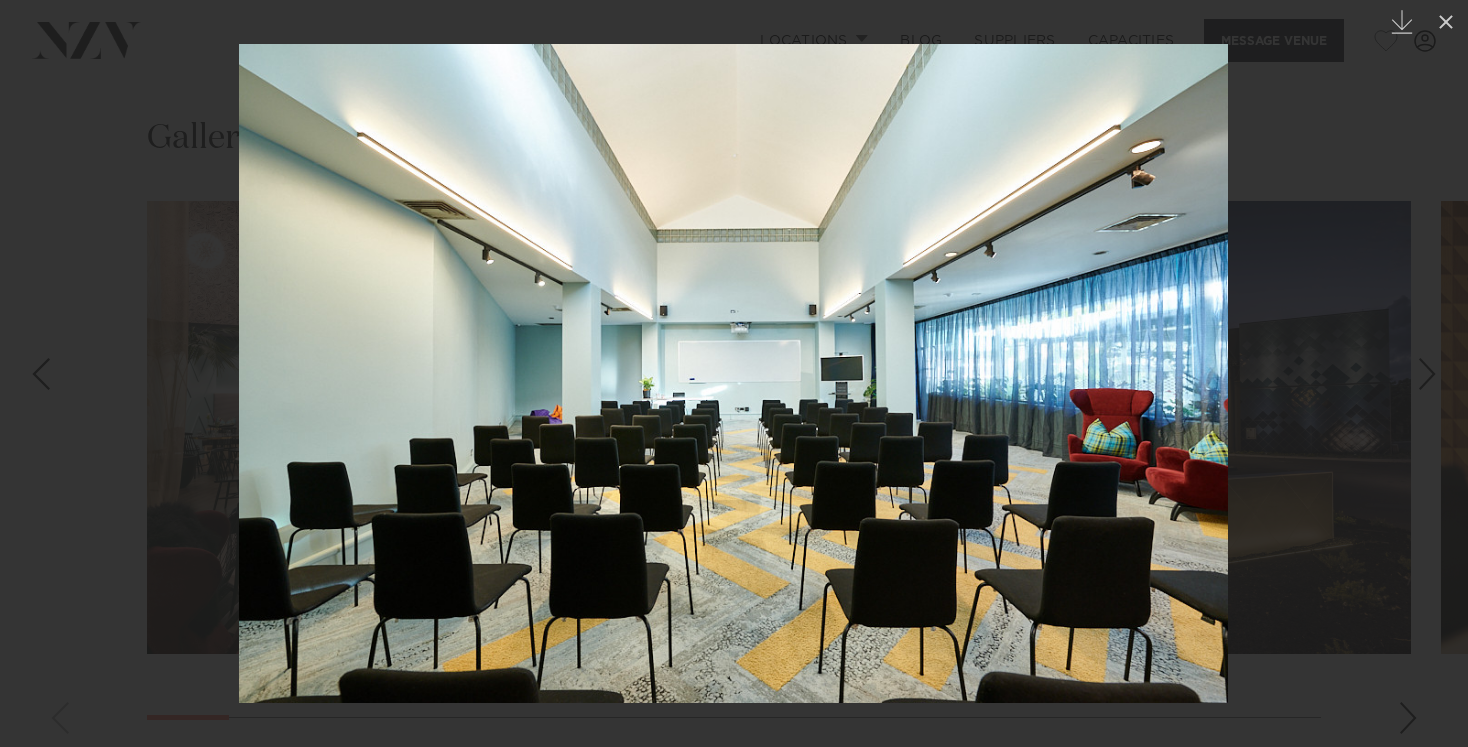 click at bounding box center [1427, 374] 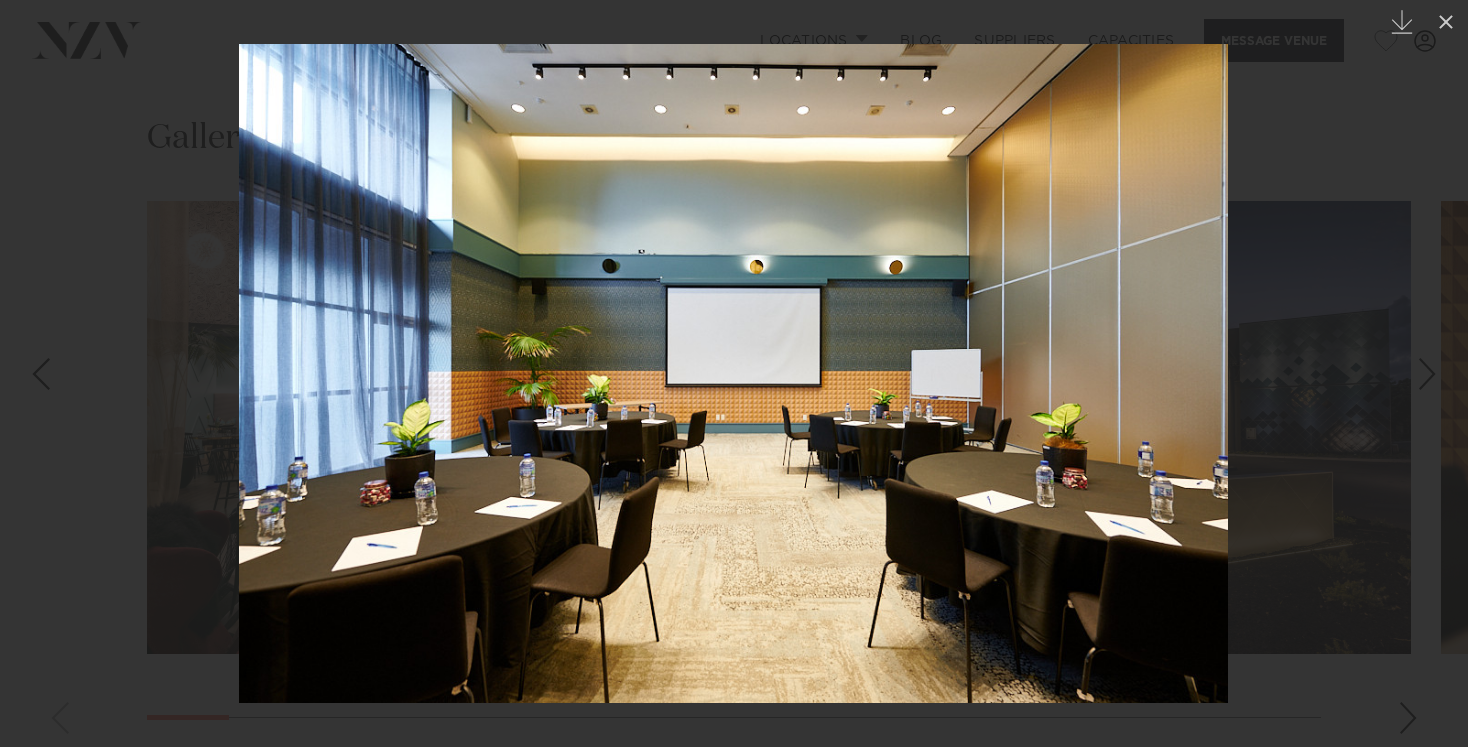 click at bounding box center [734, 373] 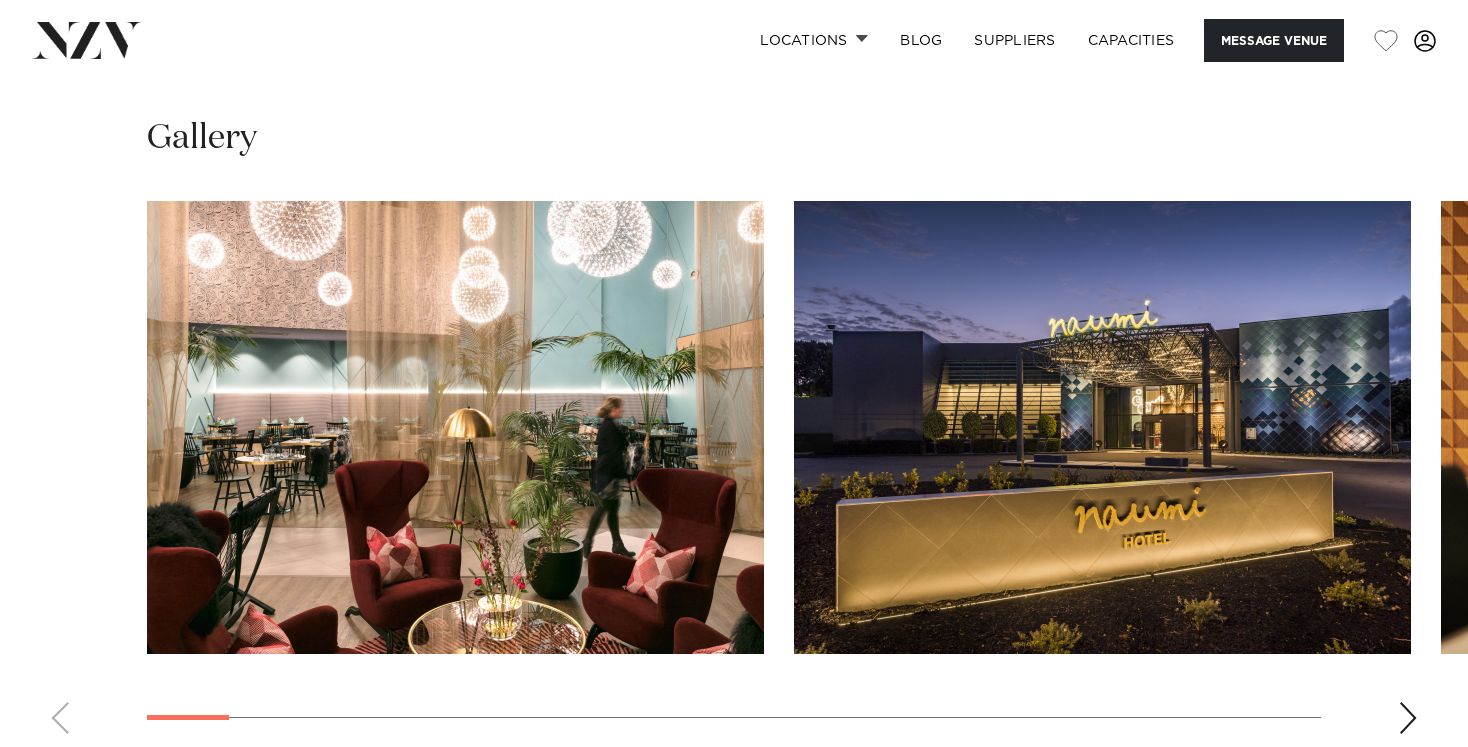 scroll, scrollTop: 0, scrollLeft: 0, axis: both 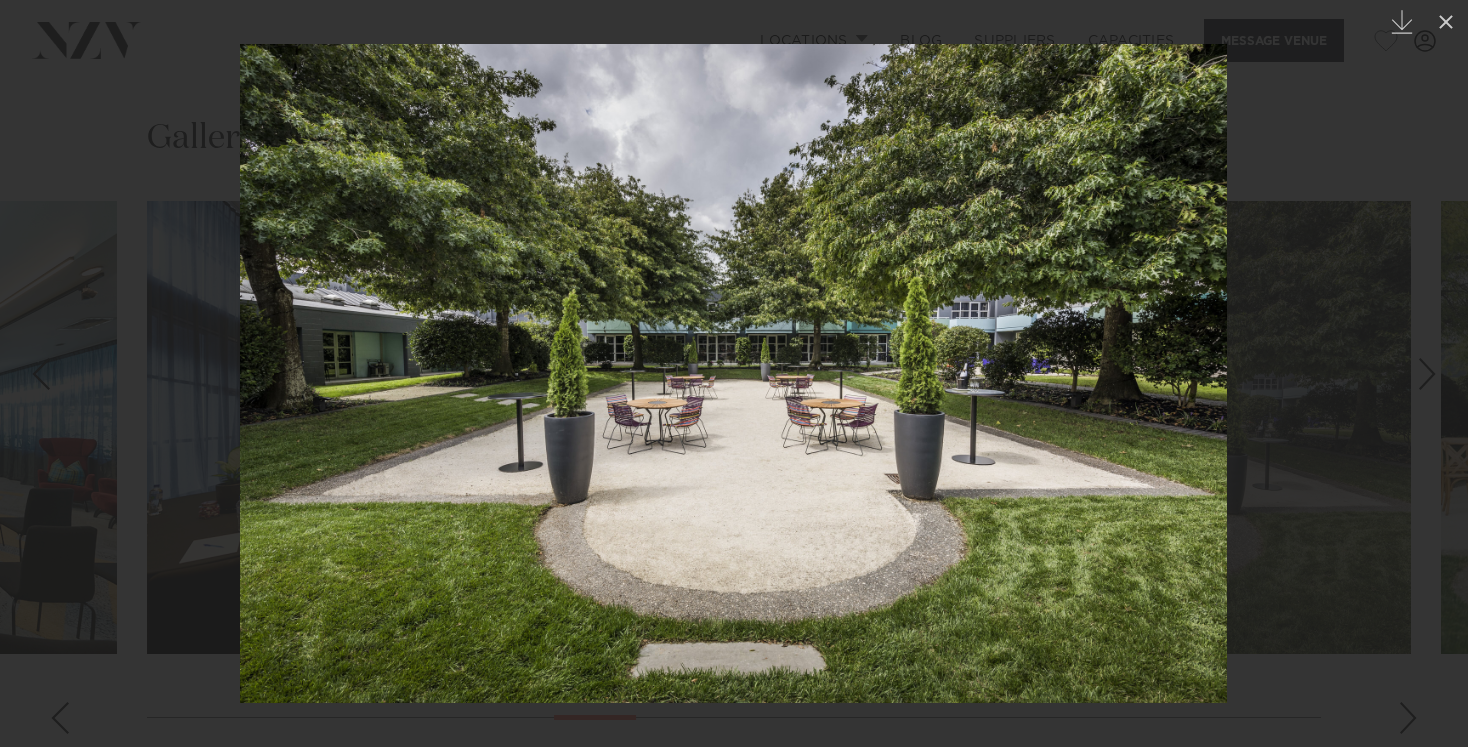 click at bounding box center (734, 373) 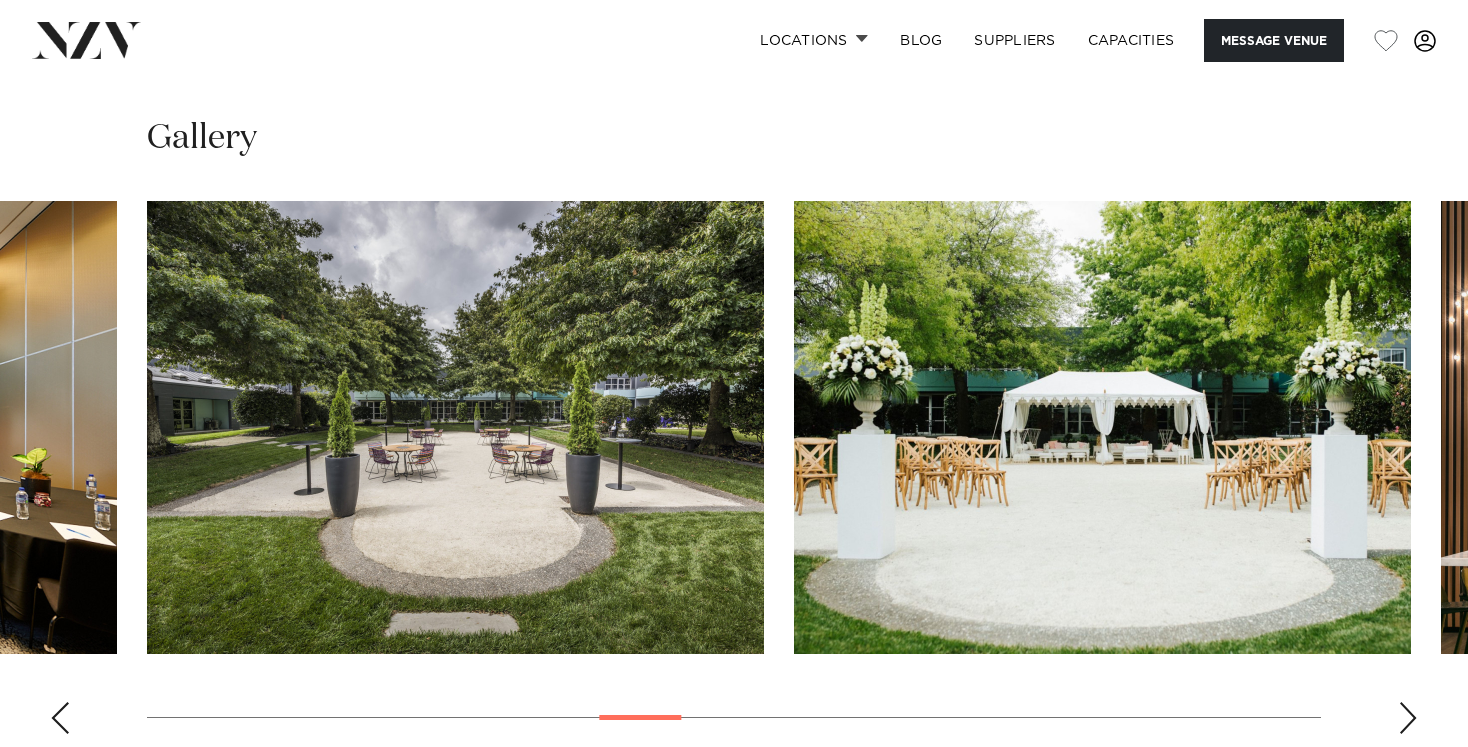 click at bounding box center (1102, 427) 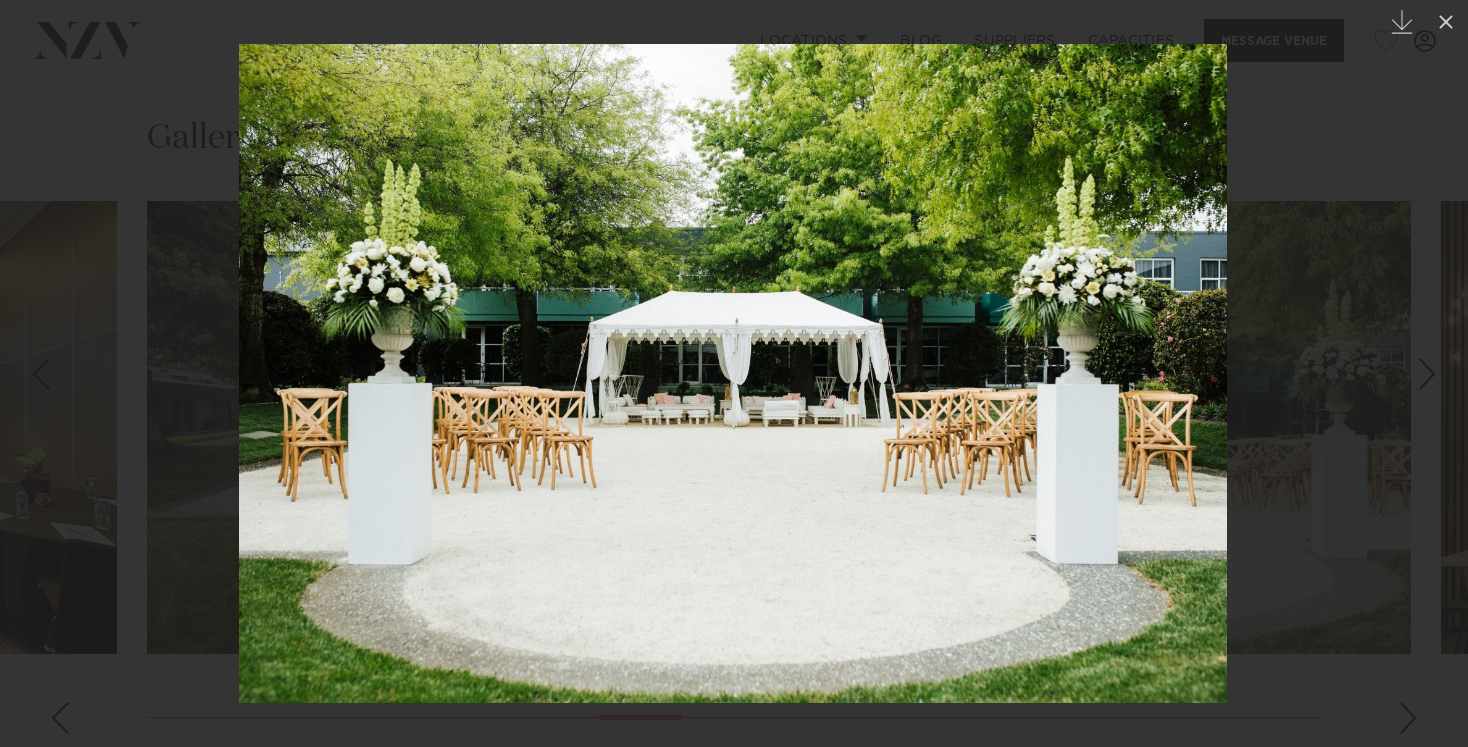 click at bounding box center (1433, 374) 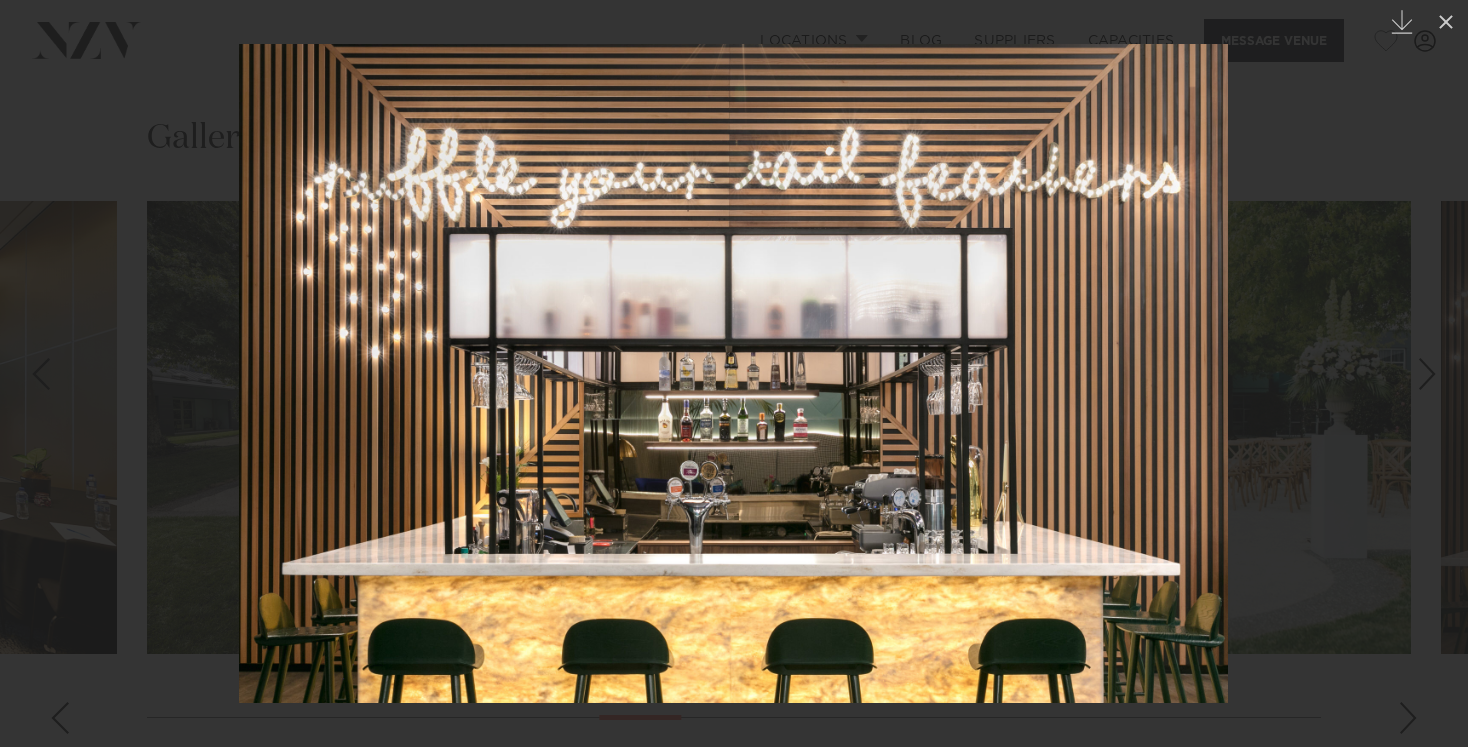click at bounding box center (1433, 374) 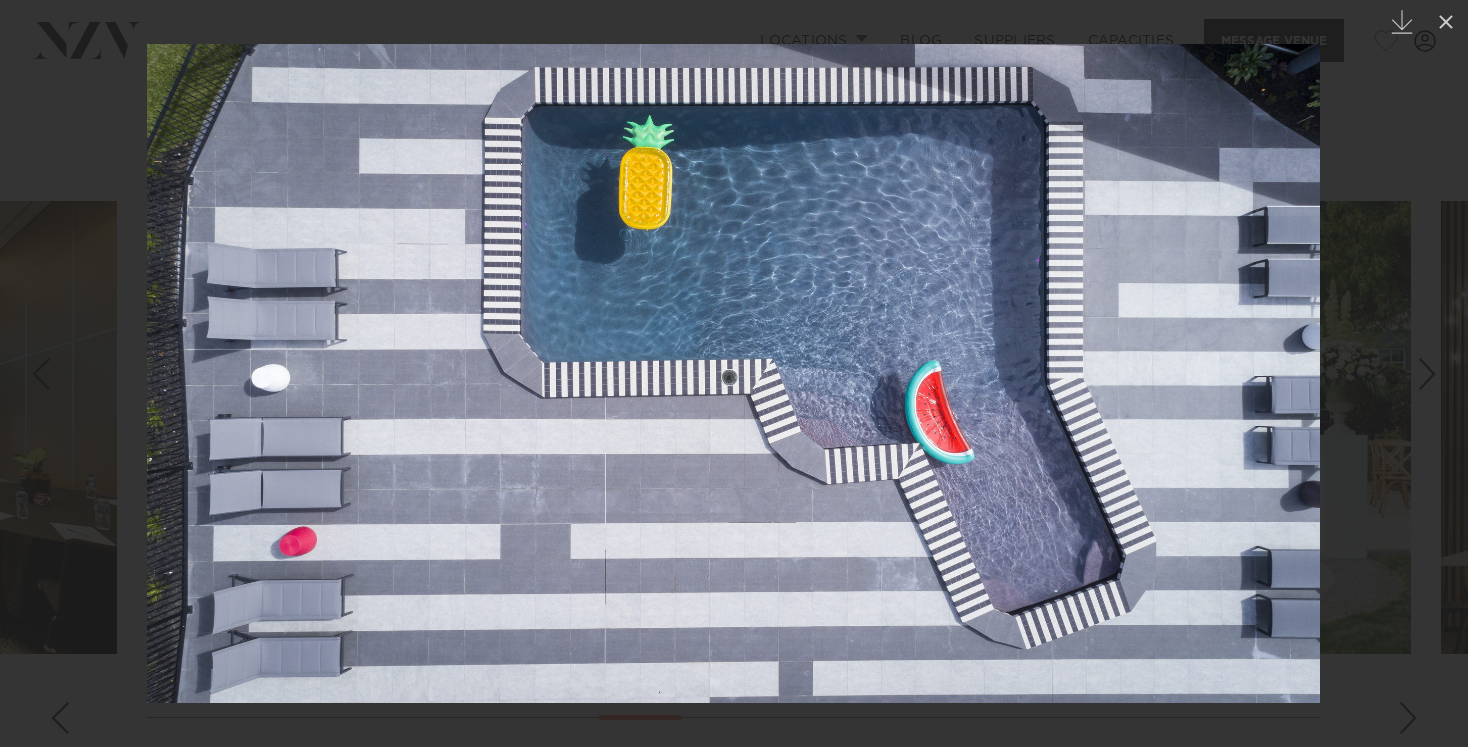 click at bounding box center [734, 373] 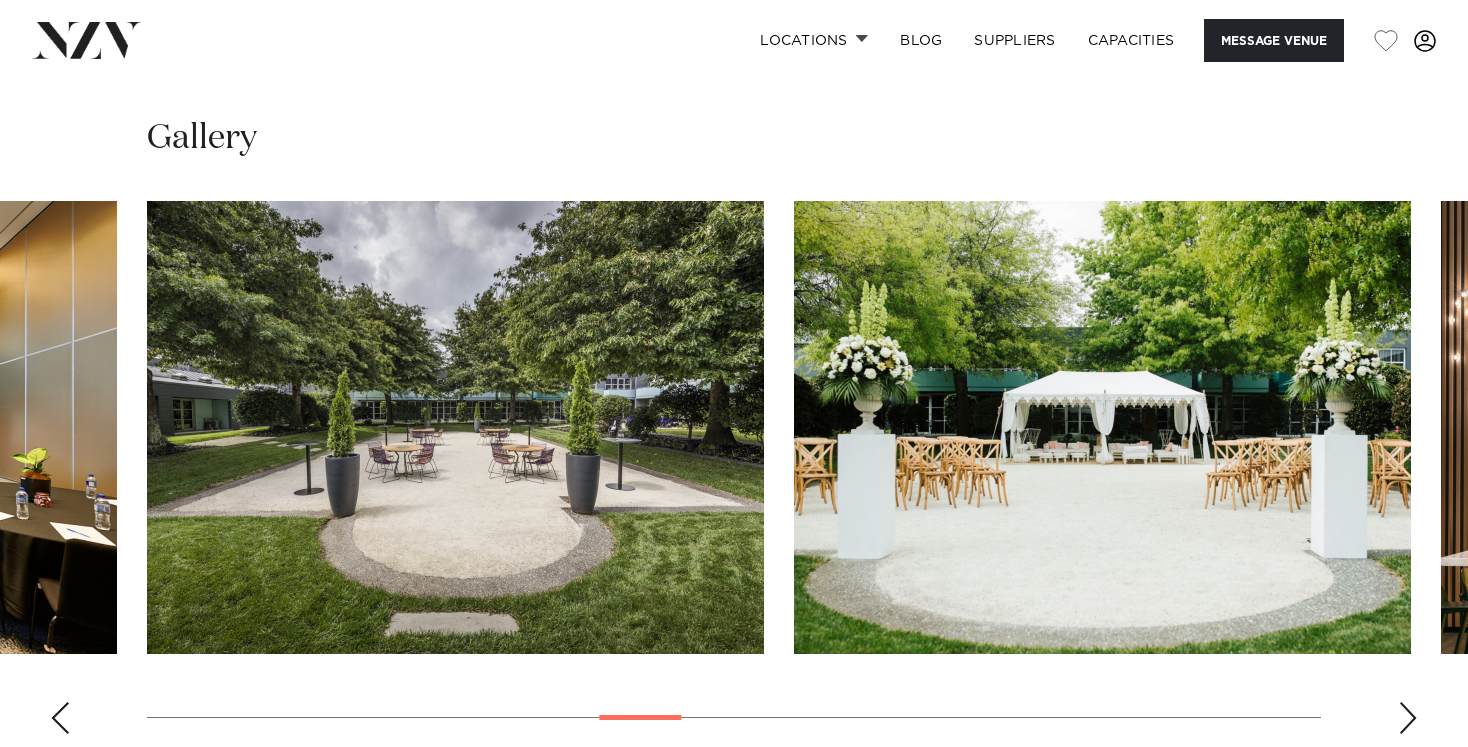 scroll, scrollTop: 0, scrollLeft: 0, axis: both 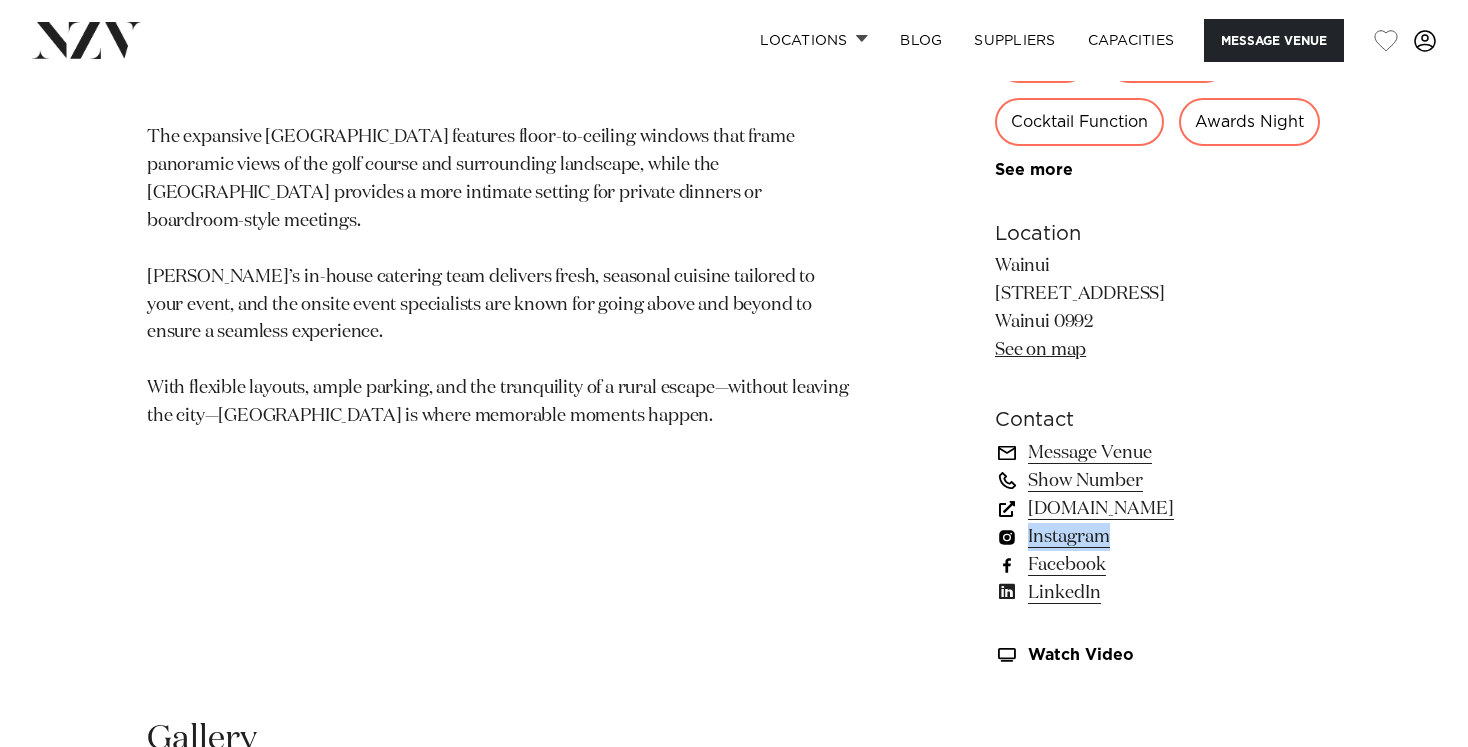 click on "See on map" at bounding box center (1040, 350) 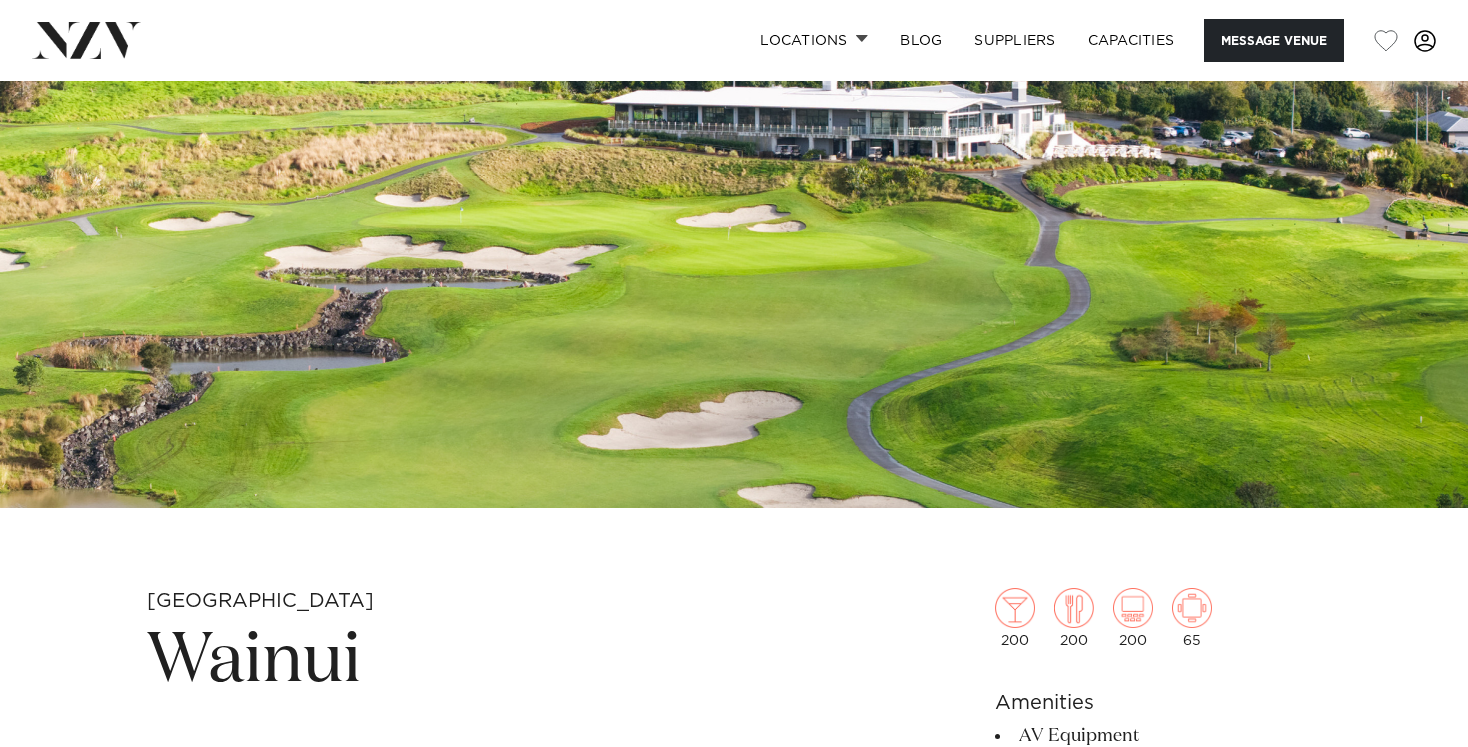 scroll, scrollTop: 629, scrollLeft: 0, axis: vertical 